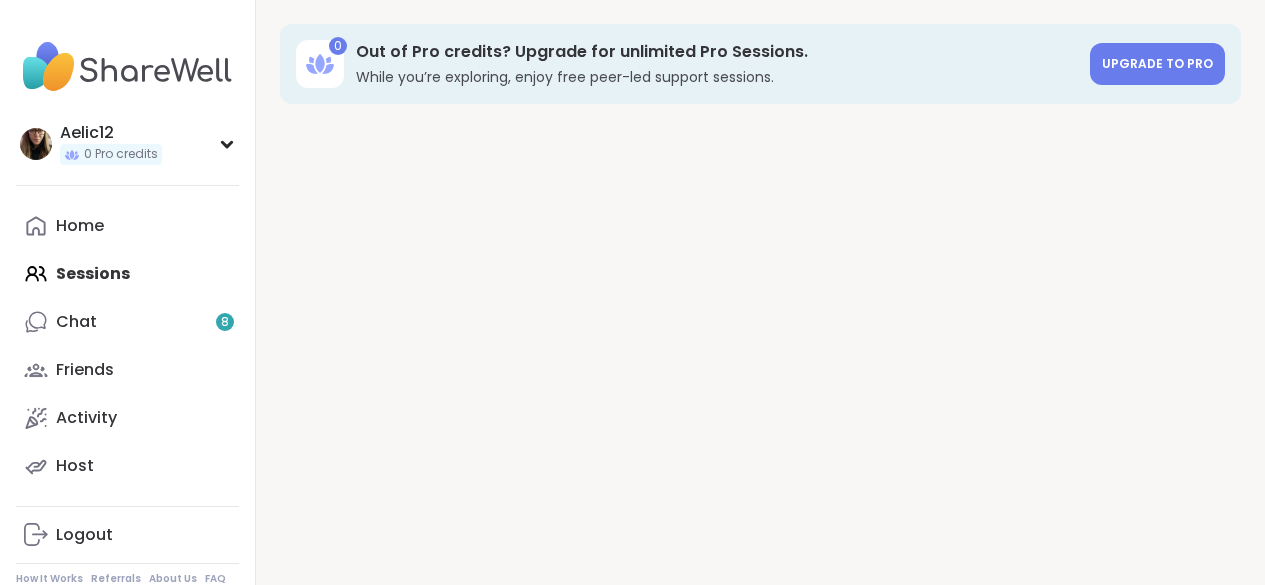 scroll, scrollTop: 0, scrollLeft: 0, axis: both 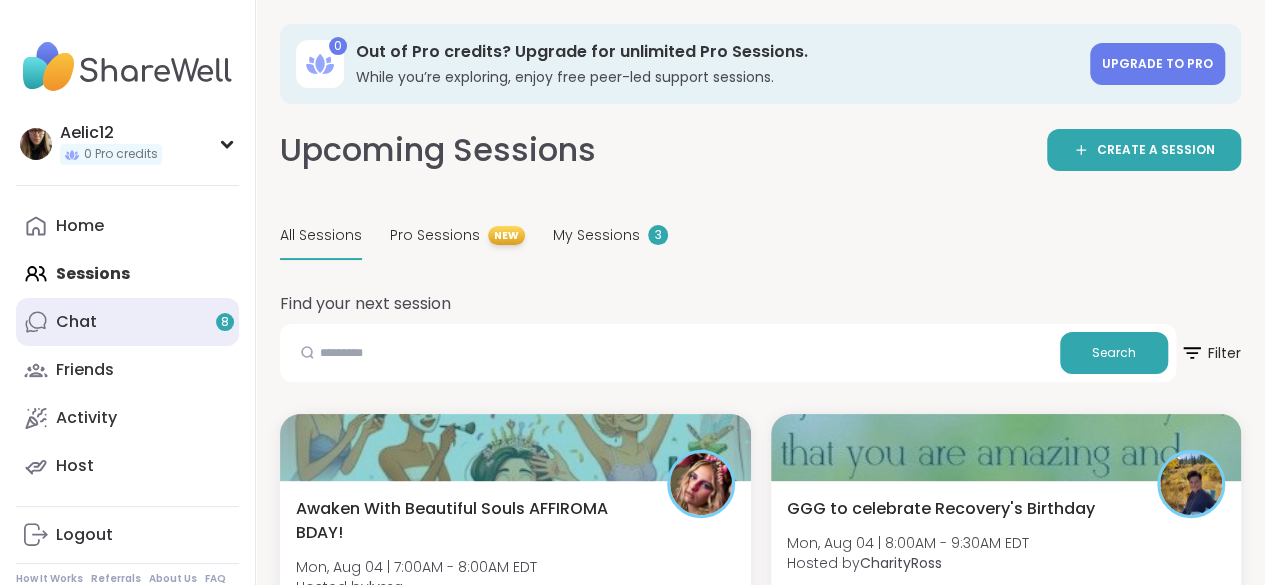 click on "8" at bounding box center [225, 322] 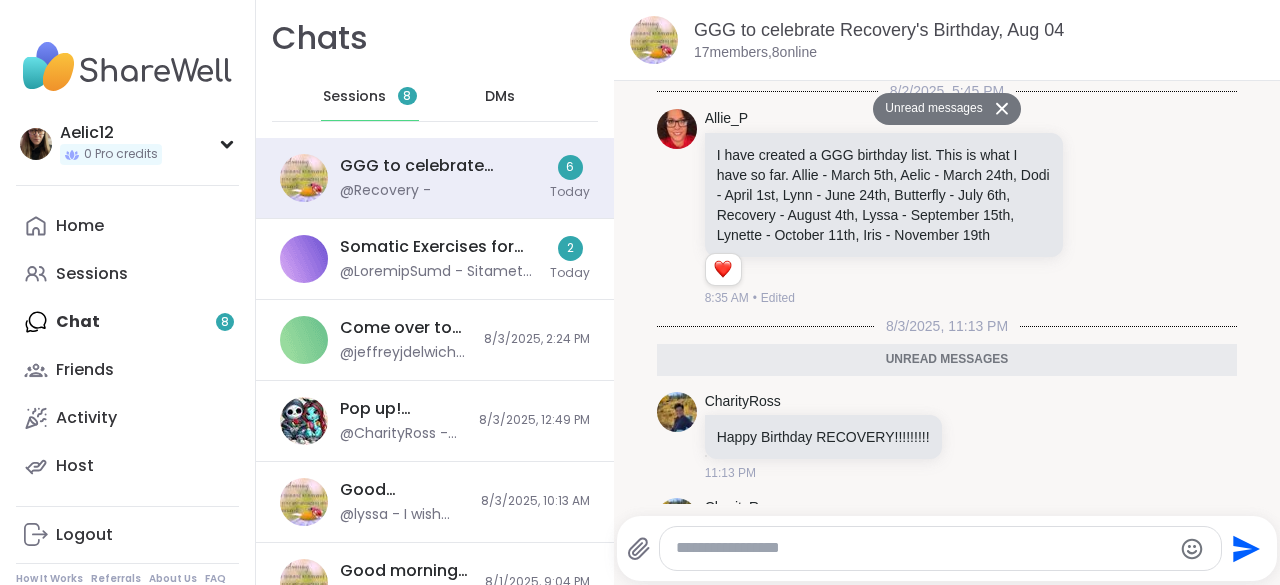 scroll, scrollTop: 1488, scrollLeft: 0, axis: vertical 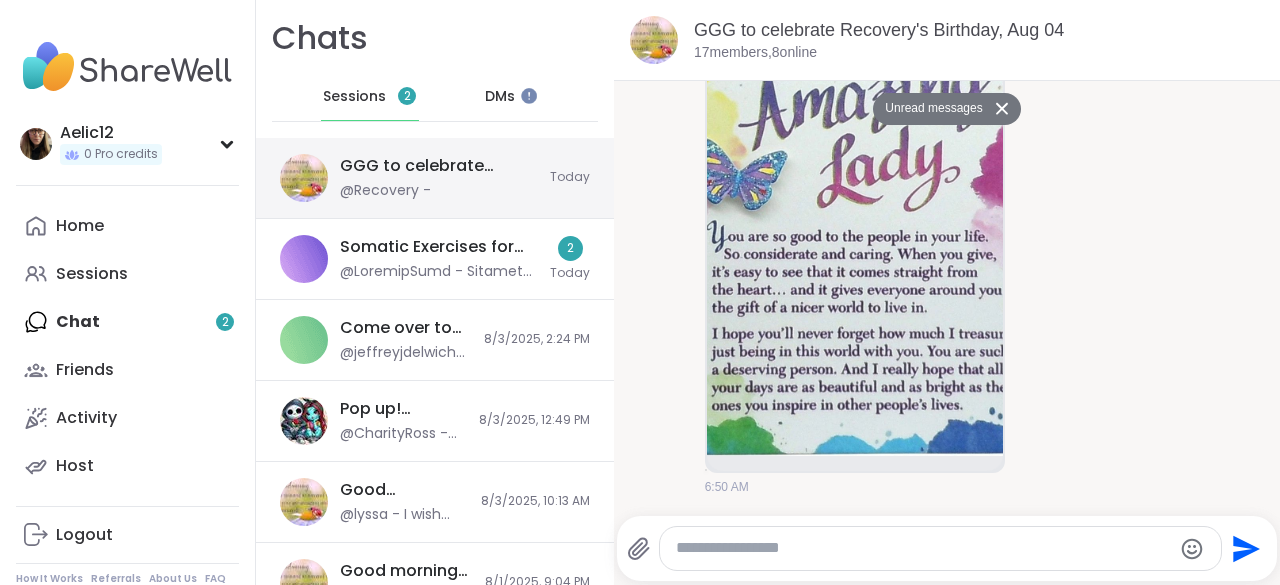 click on "GGG to celebrate Recovery's Birthday, Aug 04 @Recovery -  Today" at bounding box center [435, 178] 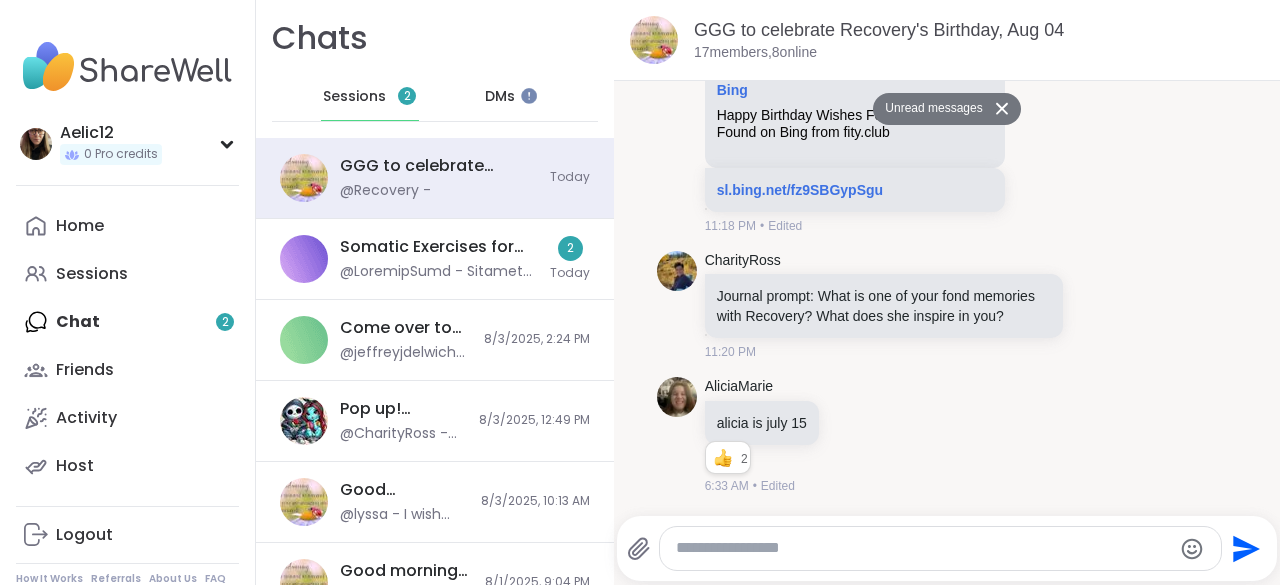 scroll, scrollTop: 698, scrollLeft: 0, axis: vertical 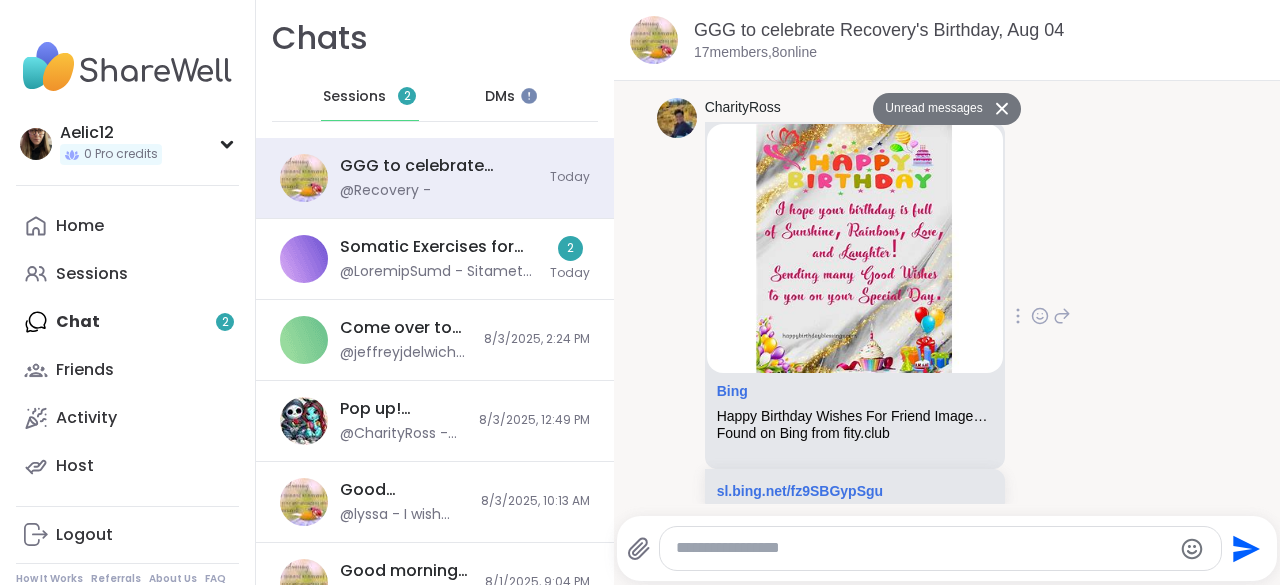 click at bounding box center (1040, 316) 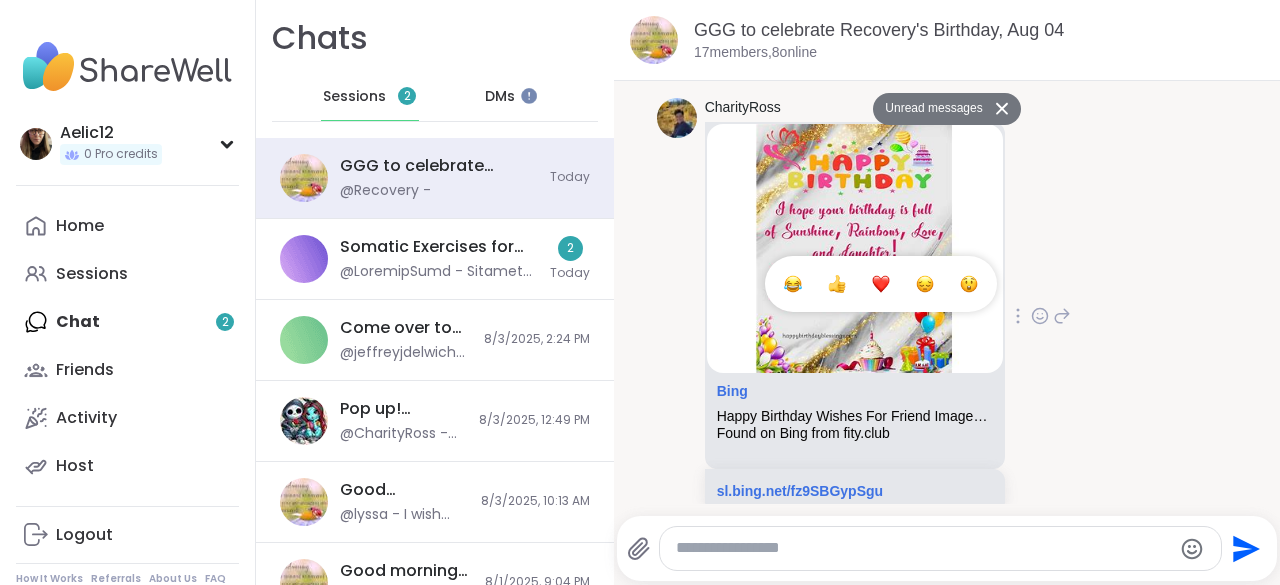 click at bounding box center (881, 284) 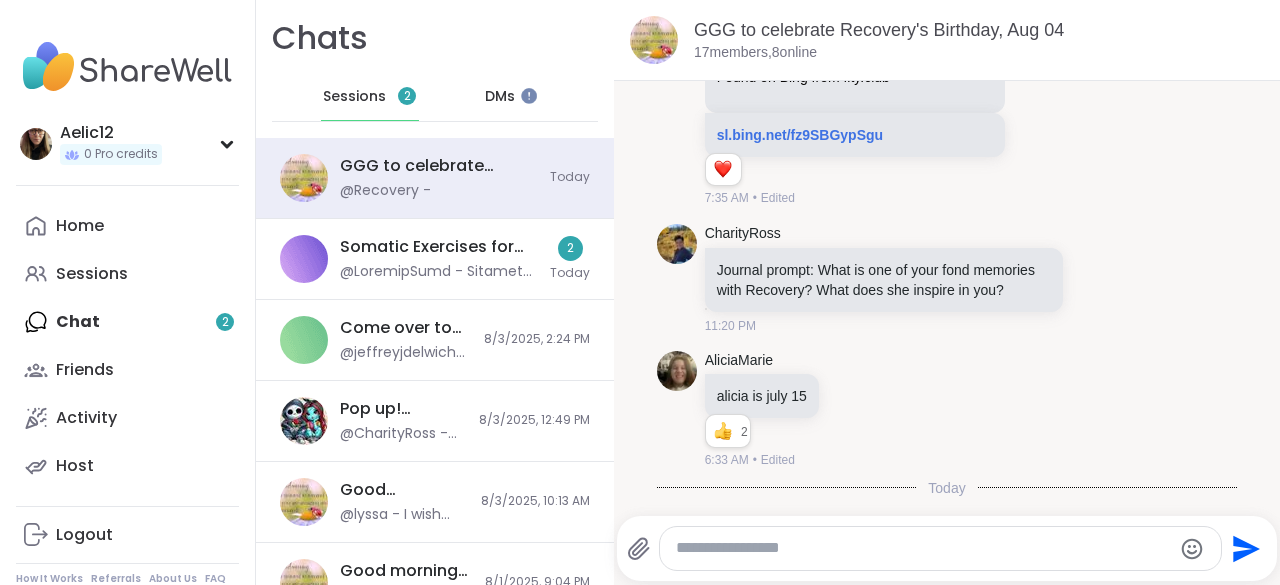 scroll, scrollTop: 789, scrollLeft: 0, axis: vertical 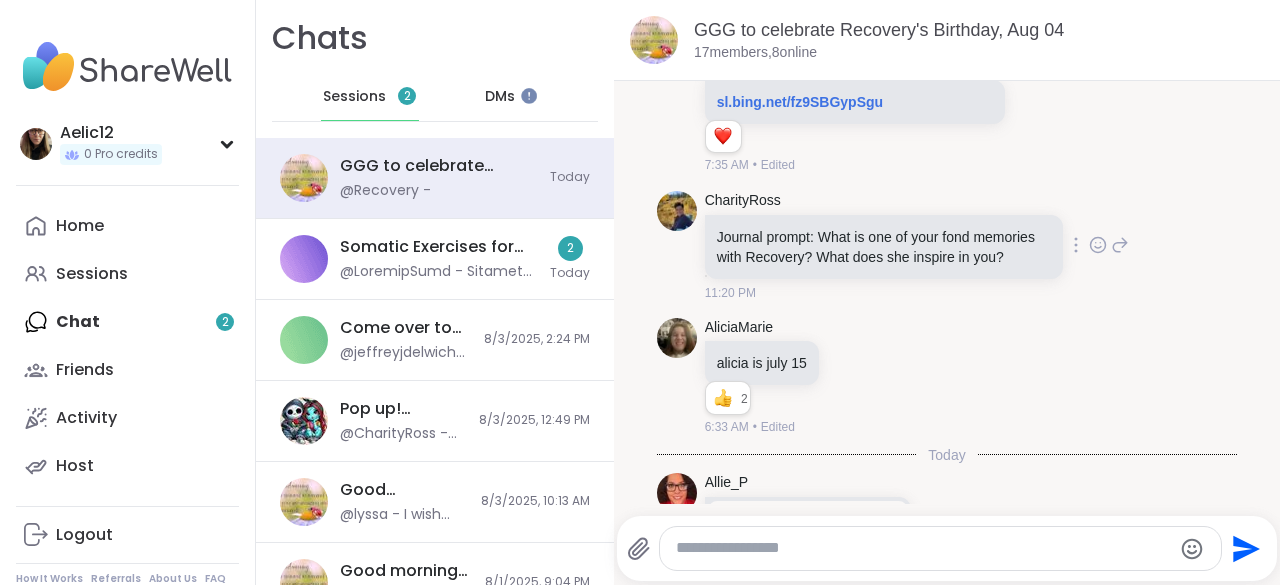 click 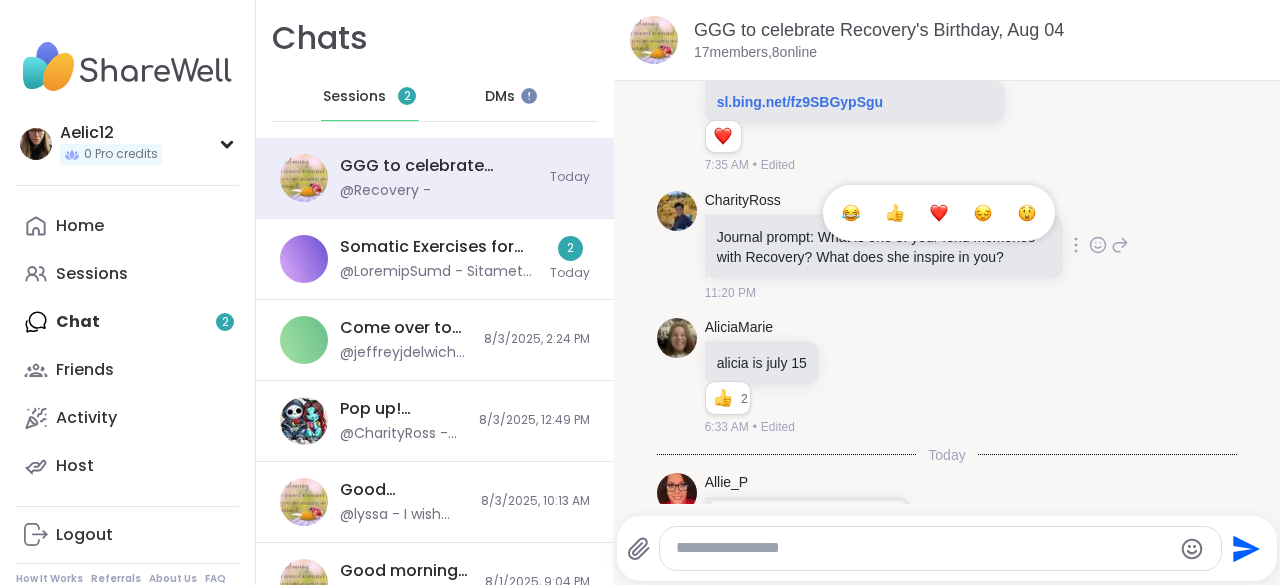 click at bounding box center (939, 213) 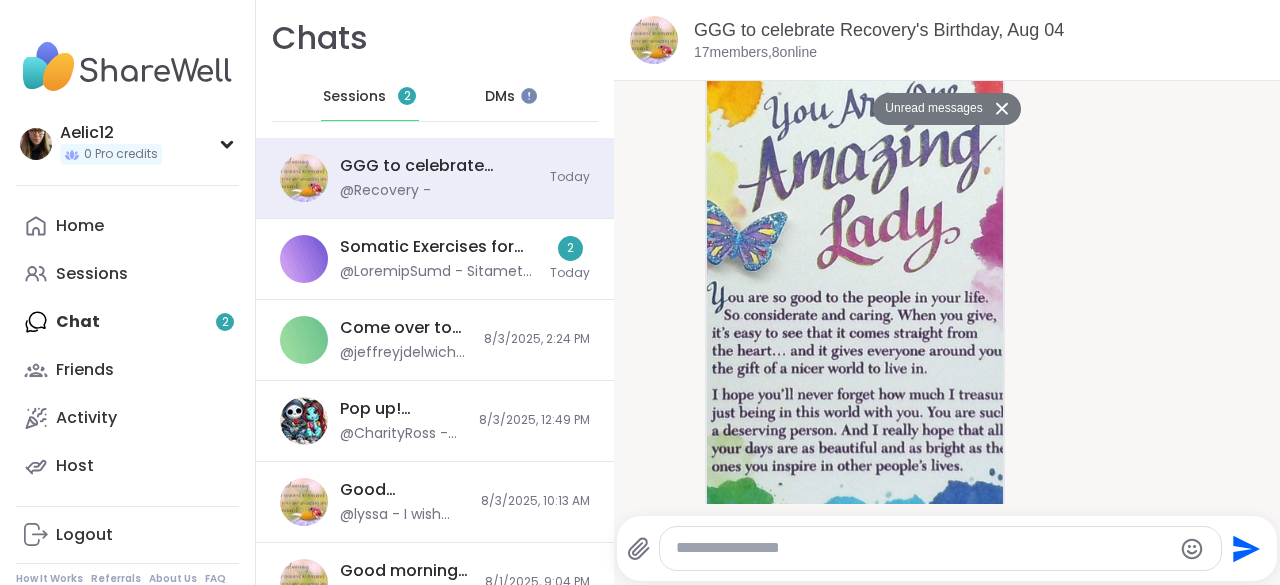 scroll, scrollTop: 1480, scrollLeft: 0, axis: vertical 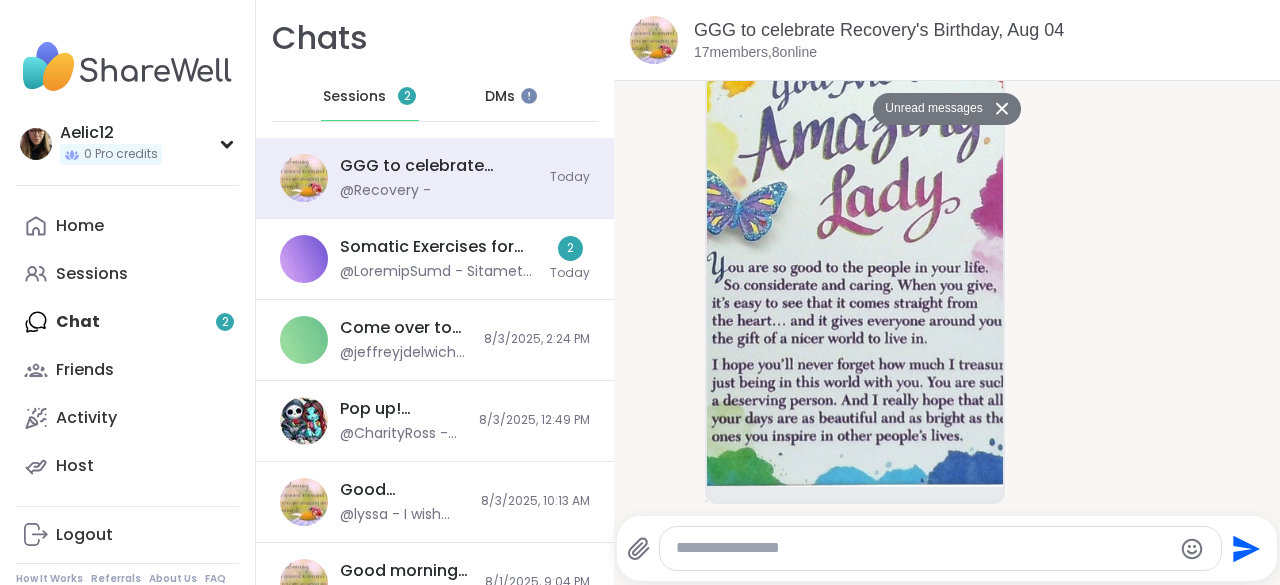 click on "[DATE], [TIME] [USERNAME] I have created a GGG birthday list. This is what I have so far. [USERNAME] - March 5th,
[USERNAME] - March 24th,
[USERNAME] - April 1st,
[USERNAME] - June 24th,
[USERNAME] - July 6th,
[USERNAME] - August 4th,
[USERNAME] - September 15th,
[USERNAME] - October 11th,
[USERNAME] - November 19th   1 1 [TIME] • Edited [DATE], [TIME] Unread messages [USERNAME] Happy Birthday [USERNAME]!!!!!!!!! [TIME] [USERNAME] Bing Happy Birthday Wishes For Friend Images 80+ Happy Birthday Wishes For Found on Bing from fity.club sl.bing.net/fz9SBGypSgu   1 1 [TIME] • Edited [USERNAME] Journal prompt: What is one of your fond memories with [USERNAME]? What does she inspire in you?   1 1 [TIME] • Edited [USERNAME] [USERNAME] is [MONTH] 15   2 2 2 [TIME] • Edited Today [USERNAME] [USERNAME] [USERNAME] is [MONTH] 15 [USERNAME] is [MONTH] 15 I will add it to the list. Thanks! [TIME] [USERNAME] [TIME]" at bounding box center [947, -432] 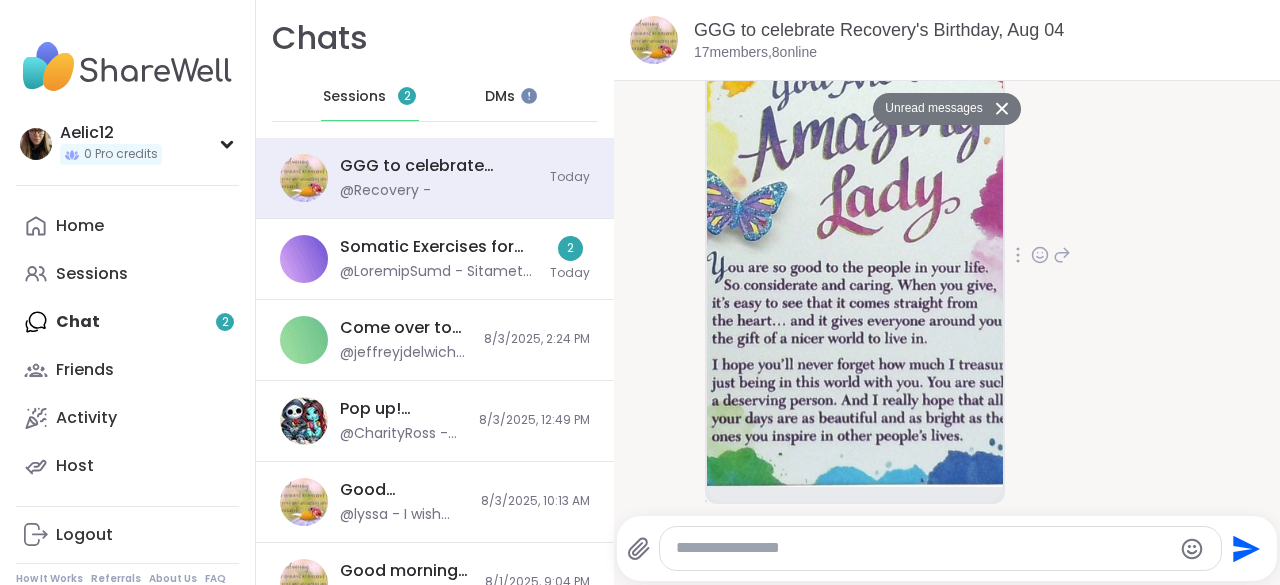 click 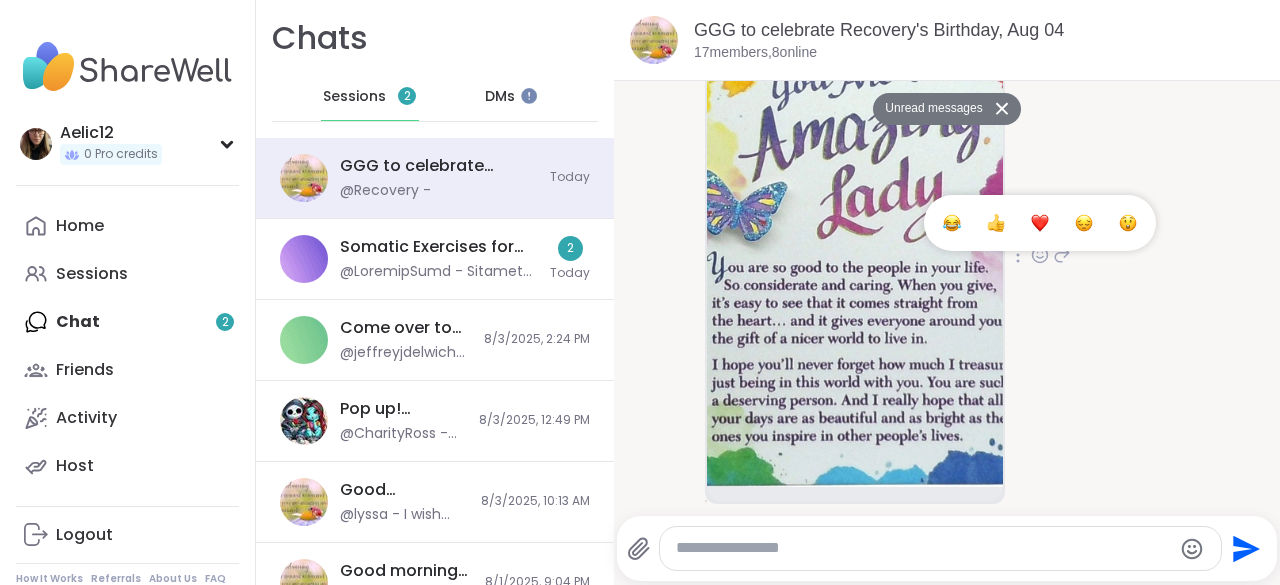 click at bounding box center (1040, 223) 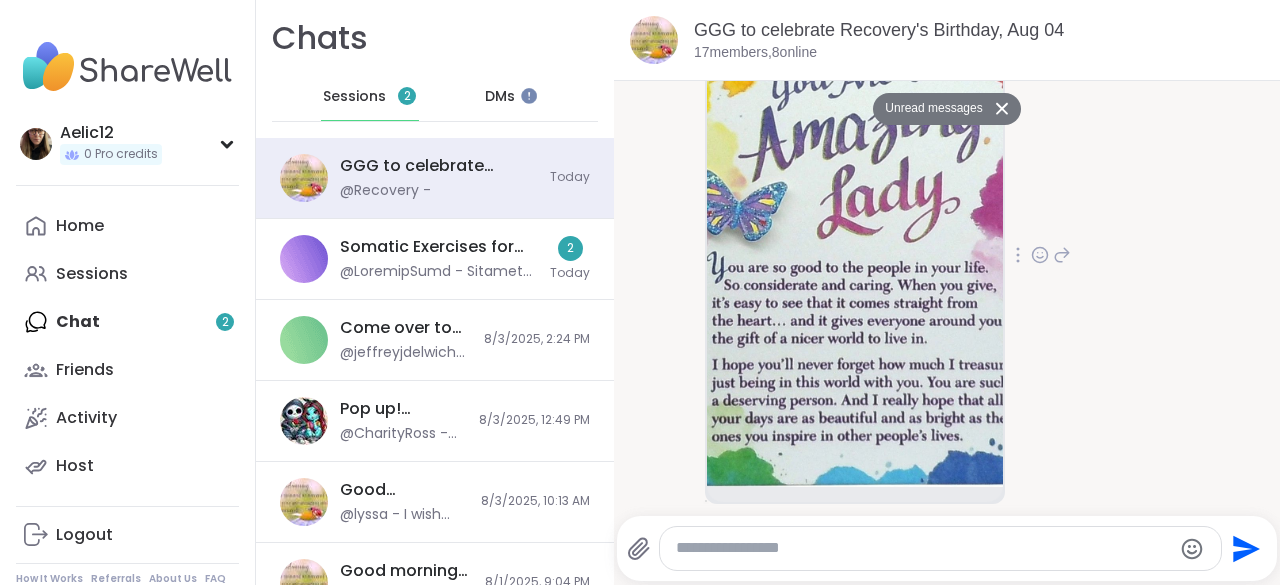 scroll, scrollTop: 1574, scrollLeft: 0, axis: vertical 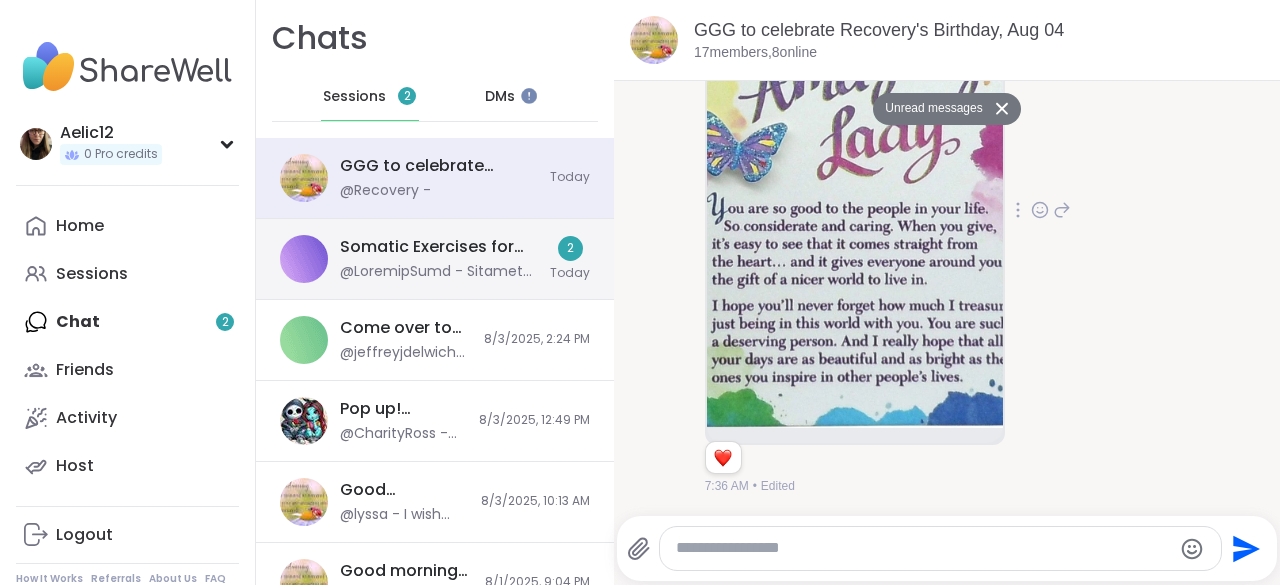 click on "Somatic Exercises for nervous system regulation, Aug 04 2 Today" at bounding box center [435, 259] 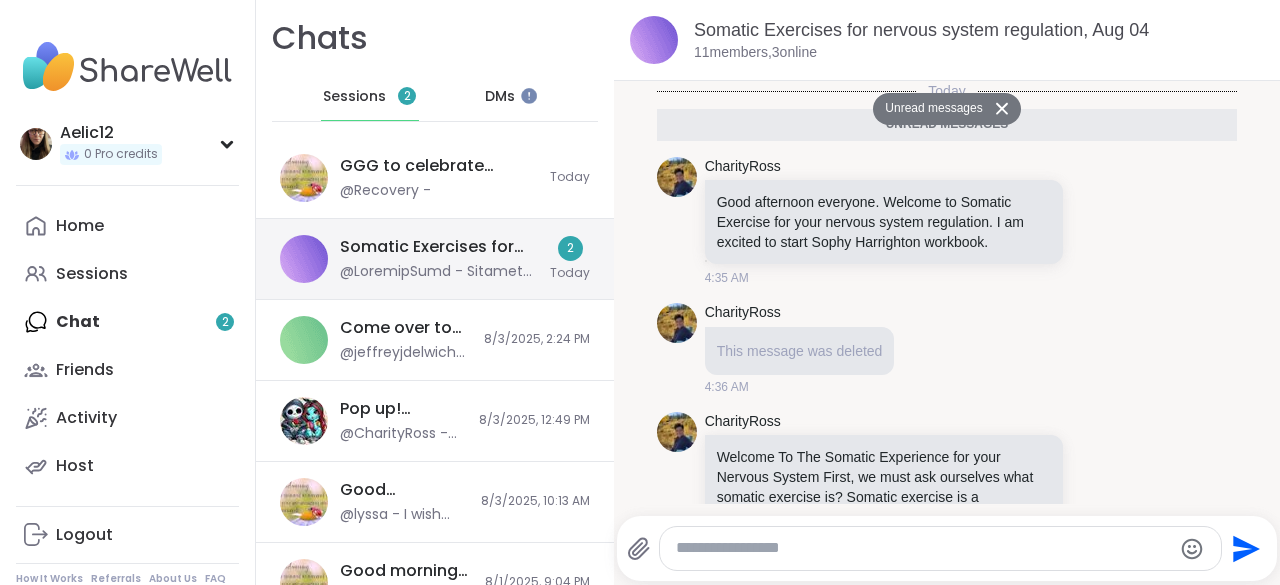 scroll, scrollTop: 2338, scrollLeft: 0, axis: vertical 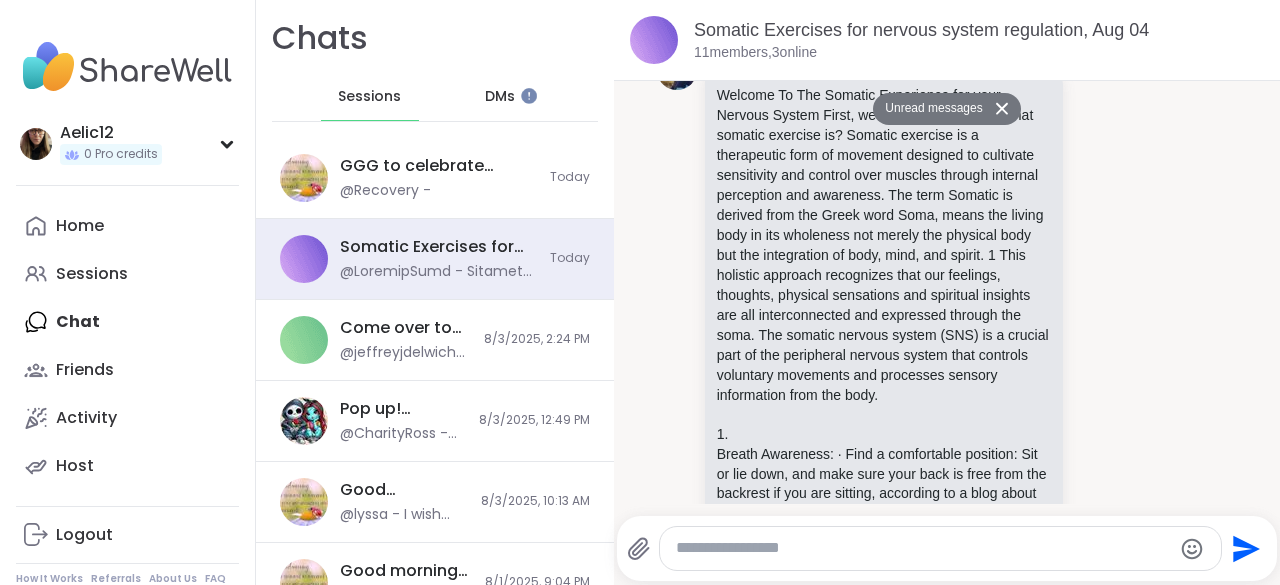 click on "CharityRoss Welcome To The Somatic
Experience for your Nervous System
First, we must ask ourselves what somatic exercise is?
Somatic exercise is a therapeutic form of movement designed to cultivate sensitivity and control over muscles through internal perception and awareness.
The term Somatic is derived from the Greek word Soma, means  the living body in its wholeness not merely the physical body but the integration of body, mind, and spirit.	1
This holistic approach recognizes that our feelings, thoughts, physical sensations and spiritual insights are all interconnected and expressed through the soma.
The somatic nervous system (SNS) is a crucial part of the peripheral nervous system that controls voluntary movements and processes sensory information from the body.
Diaphragmatic Breathing (Belly Breathing):
·	Place your hands on your belly: Feel your abdomen rise and fall as you inhale and exhale." at bounding box center (946, 1174) 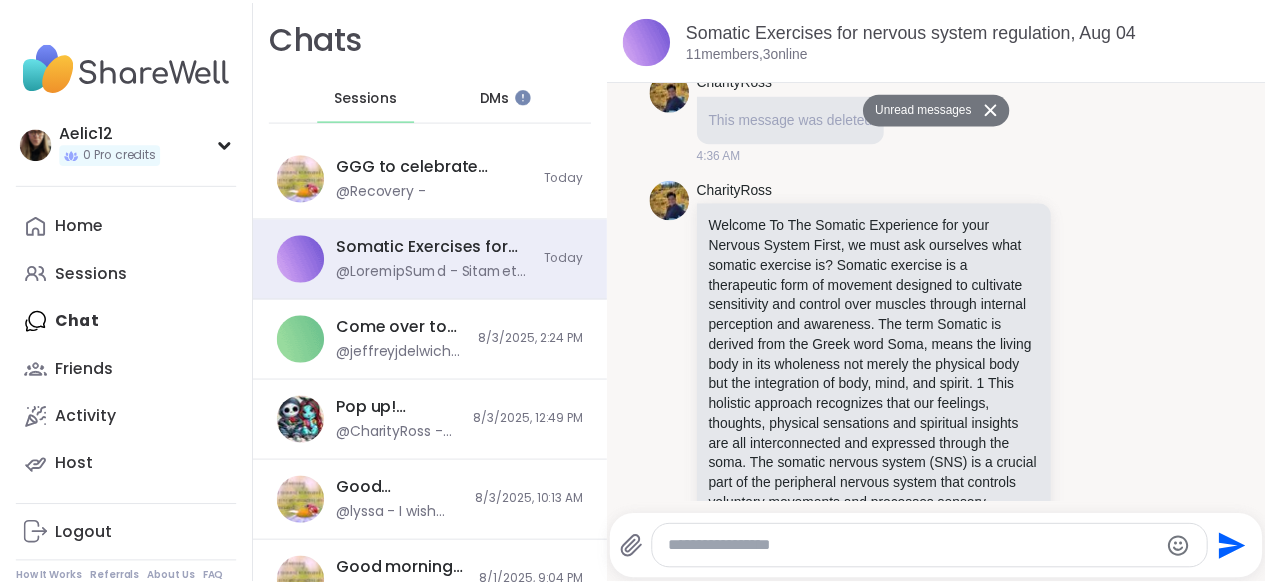 scroll, scrollTop: 237, scrollLeft: 0, axis: vertical 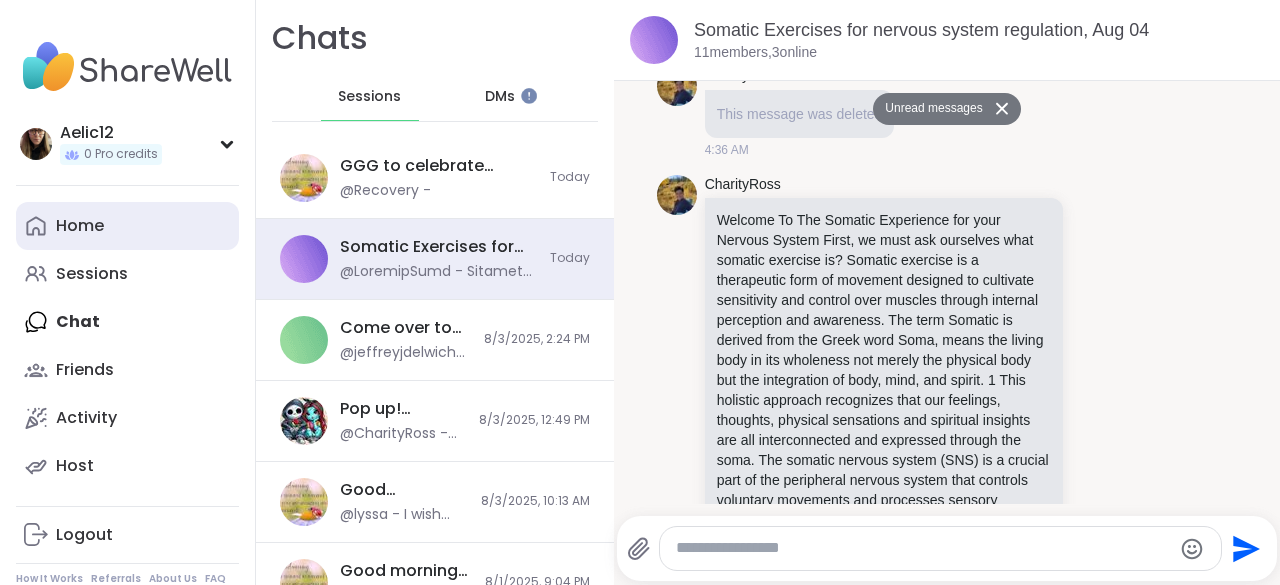 click on "Home" at bounding box center [127, 226] 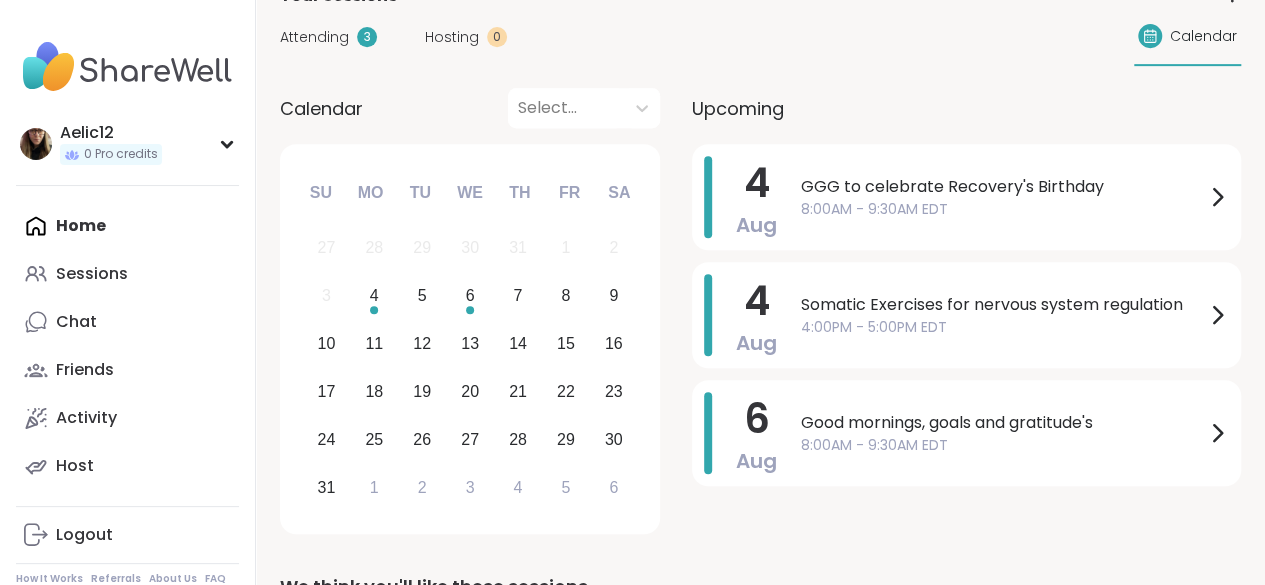 scroll, scrollTop: 432, scrollLeft: 0, axis: vertical 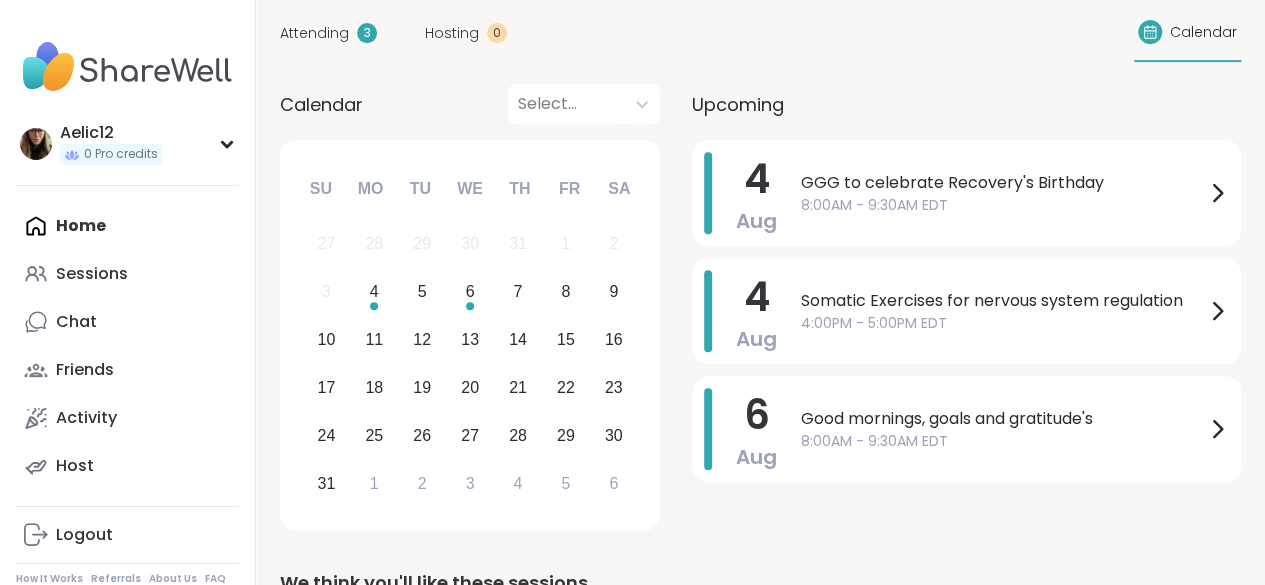 click on "Home Sessions Chat Friends Activity Host" at bounding box center (127, 346) 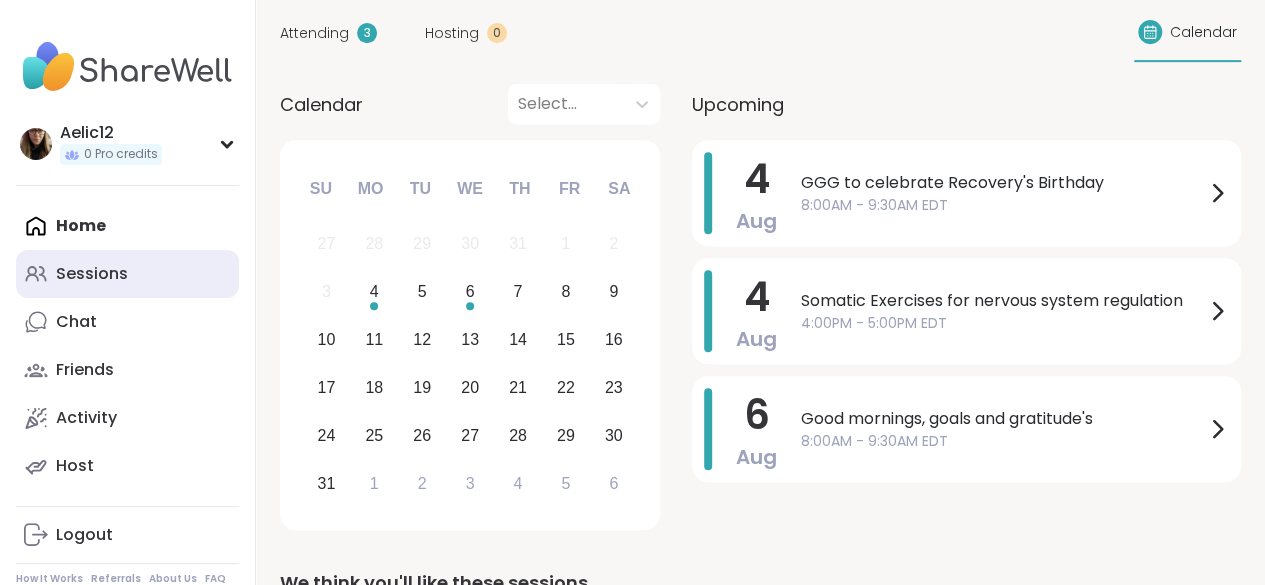 click on "Sessions" at bounding box center (92, 274) 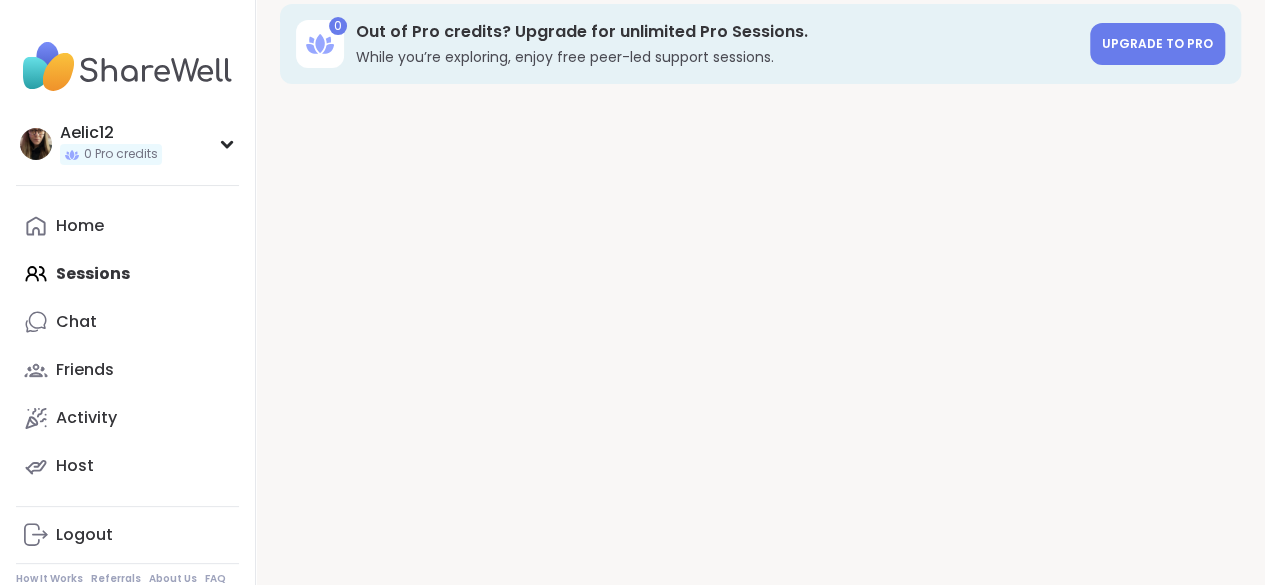 scroll, scrollTop: 0, scrollLeft: 0, axis: both 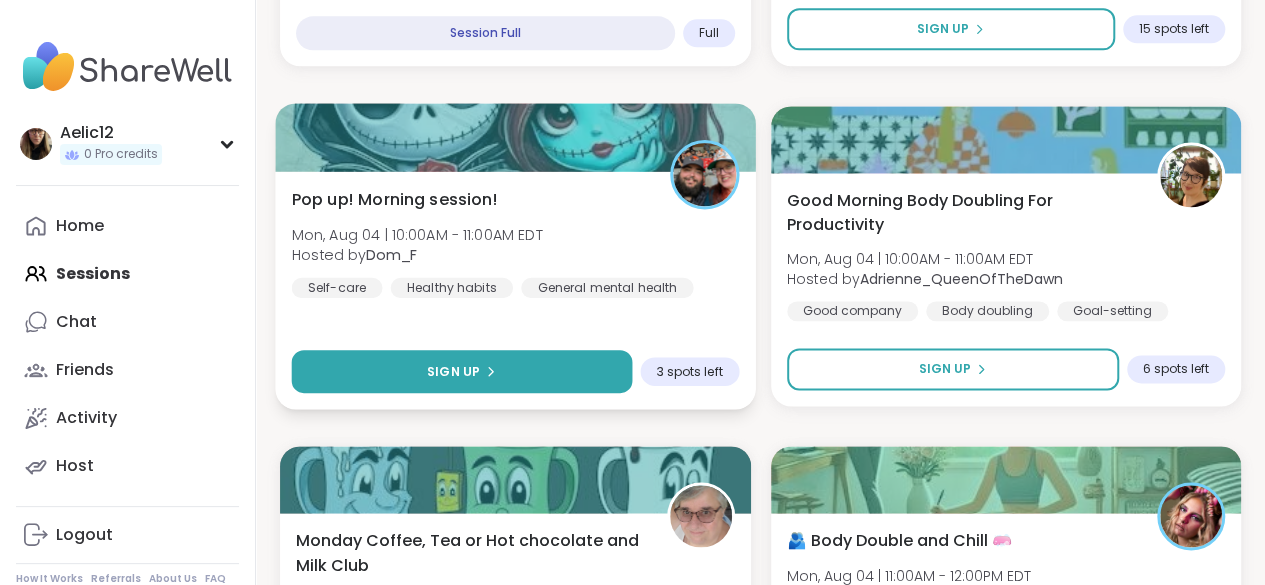 click on "Sign Up" at bounding box center [462, 371] 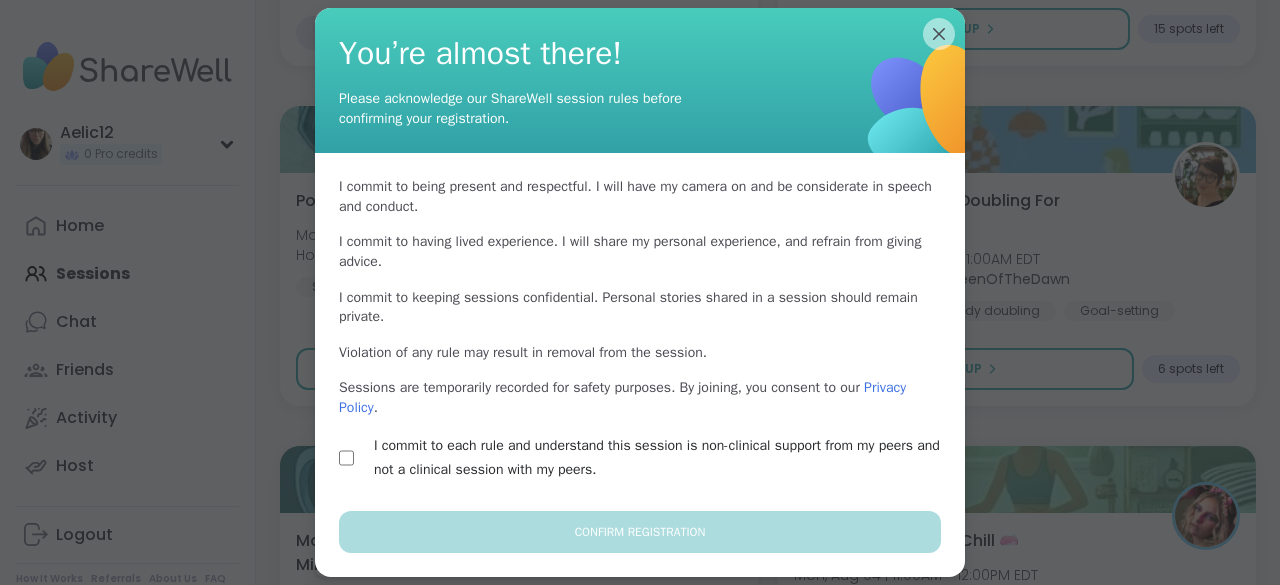 click on "I commit to each rule and understand this session is non-clinical support from my peers and not a clinical session with my peers." at bounding box center (663, 458) 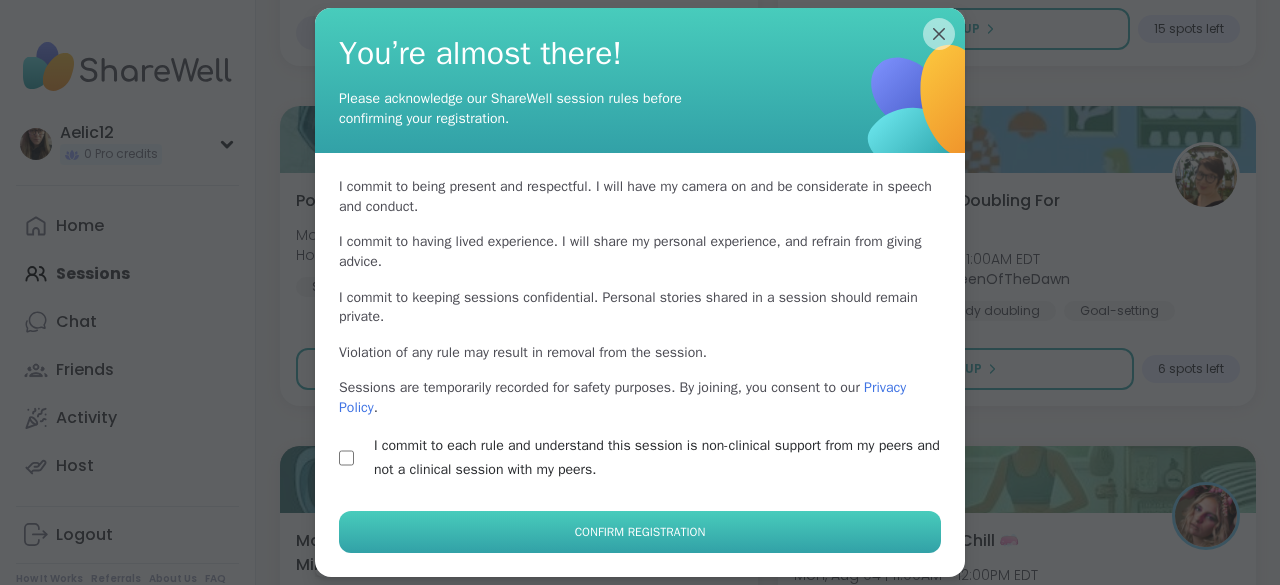 click on "Confirm Registration" at bounding box center (640, 532) 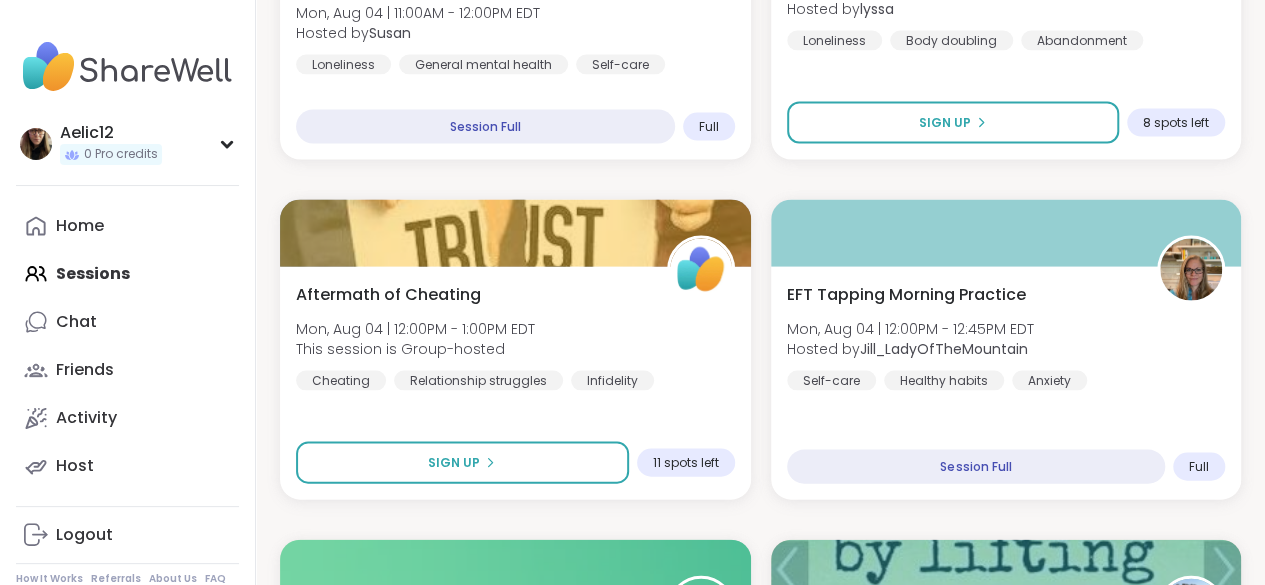 scroll, scrollTop: 1922, scrollLeft: 0, axis: vertical 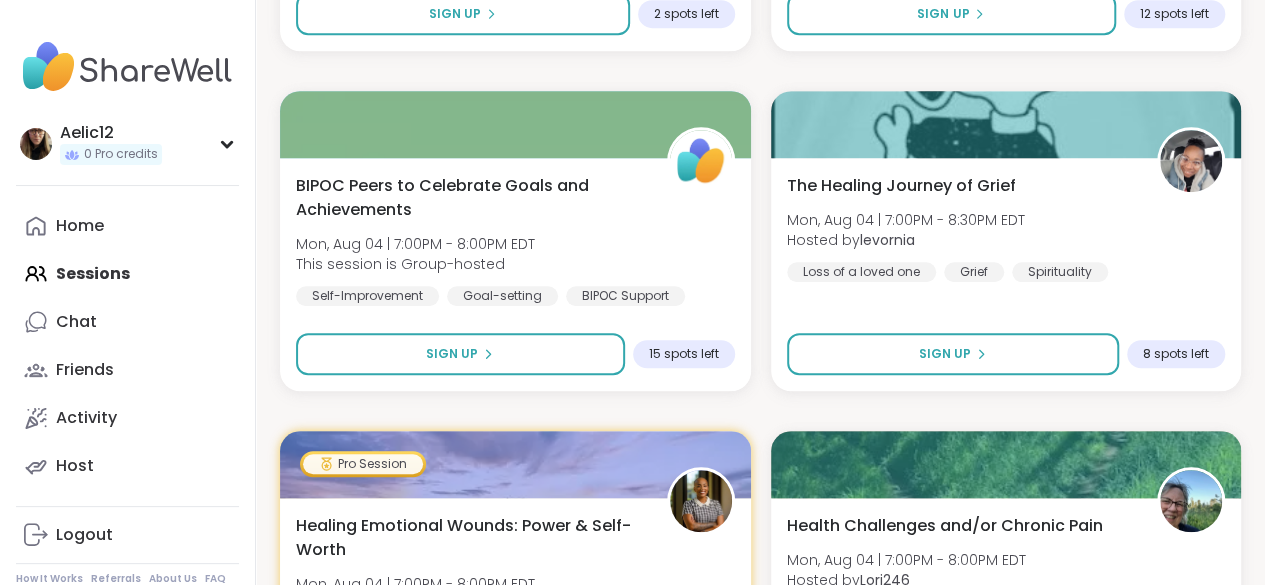 click on "Awaken With Beautiful Souls AFFIROMA BDAY! Mon, Aug 04 | [TIME] - [TIME] EDT Hosted by [USERNAME] Inner peace Representation Self-care SESSION LIVE GGG to celebrate [USERNAME]'s Birthday Mon, Aug 04 | [TIME] - [TIME] EDT Hosted by [USERNAME] General mental health Self-care Goal-setting Session Full Going Good Morning Body Doubling For Productivity Mon, Aug 04 | [TIME] - [TIME] EDT This session is Group-hosted Good company Body doubling Goal-setting Sign Up 11 spots left J (Single and/or Only) Parents without Partners Mon, Aug 04 | [TIME] - [TIME] EDT Hosted by [USERNAME] Major life changes Parenting challenges Family conflicts + 1  more topic Sign Up 12 spots left Cup Of Calm Cafe Mon, Aug 04 | [TIME] - [TIME] EDT Hosted by [USERNAME] Daily check-in Session Full Full New Host! 🎉 Trauma,Tragedy,Triumph! Mon, Aug 04 | [TIME] - [TIME] EDT Hosted by [USERNAME] Daily check-in Grief Chronic Illness Sign Up 15 spots left Pop up! Morning session! Mon, Aug 04 | [TIME] - [TIME] EDT Hosted by [USERNAME] Self-care Going" at bounding box center [760, -949] 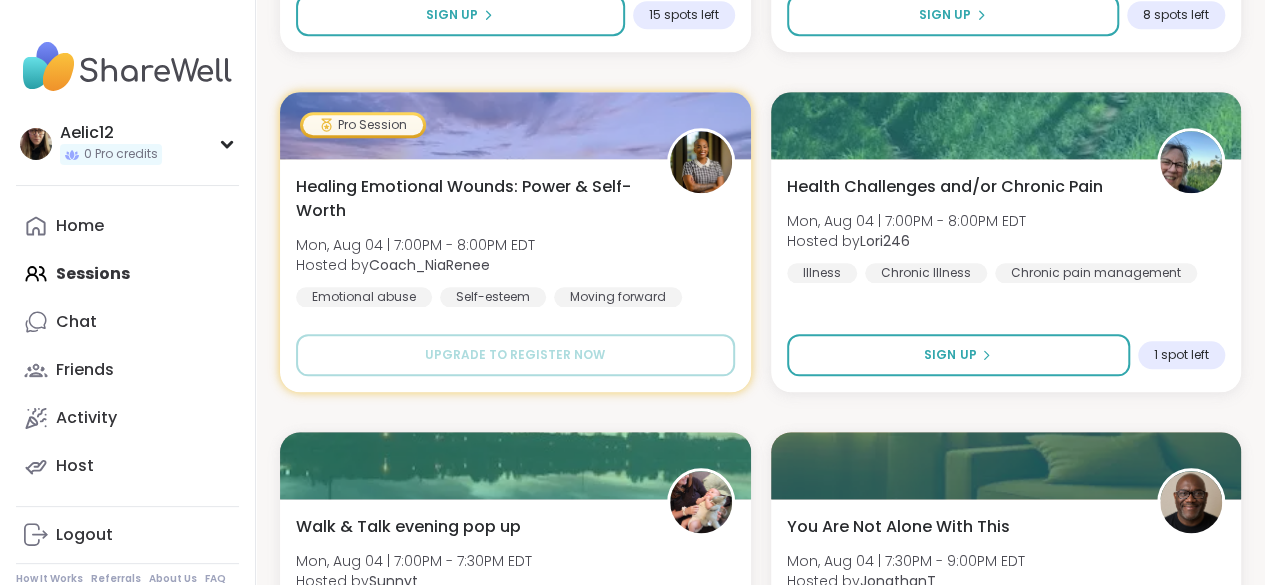 scroll, scrollTop: 4750, scrollLeft: 0, axis: vertical 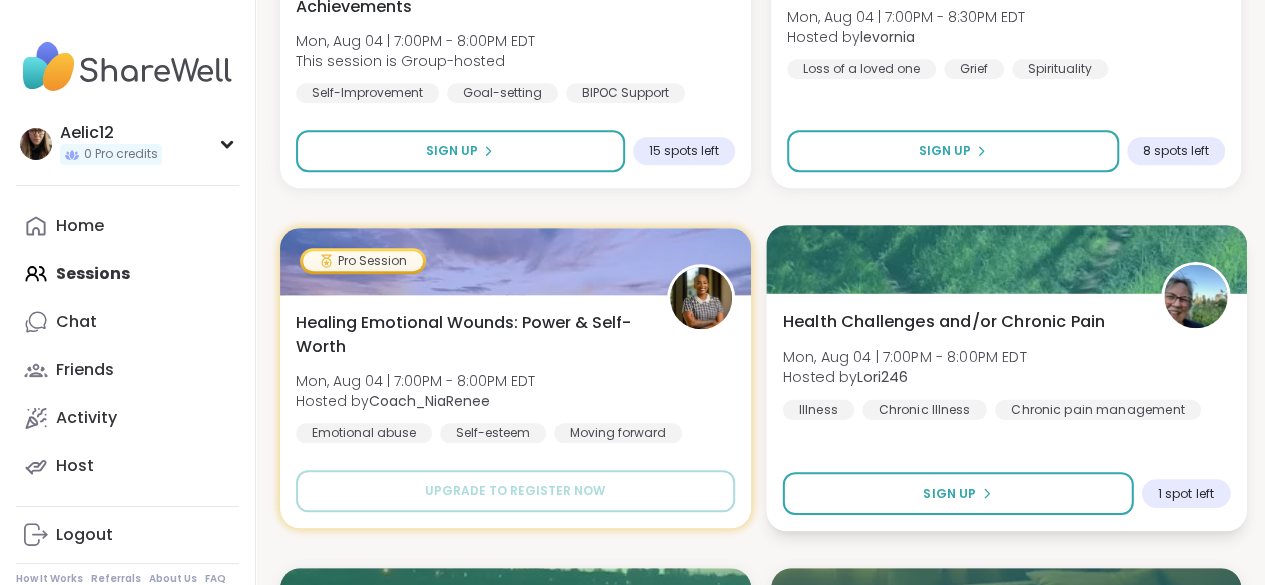 click on "Health Challenges and/or Chronic Pain Mon, Aug 04 | [TIME]PM - [TIME]PM EDT Hosted by [USERNAME] Illness Chronic Illness Chronic pain management Sign Up 1 spot left" at bounding box center [1006, 412] 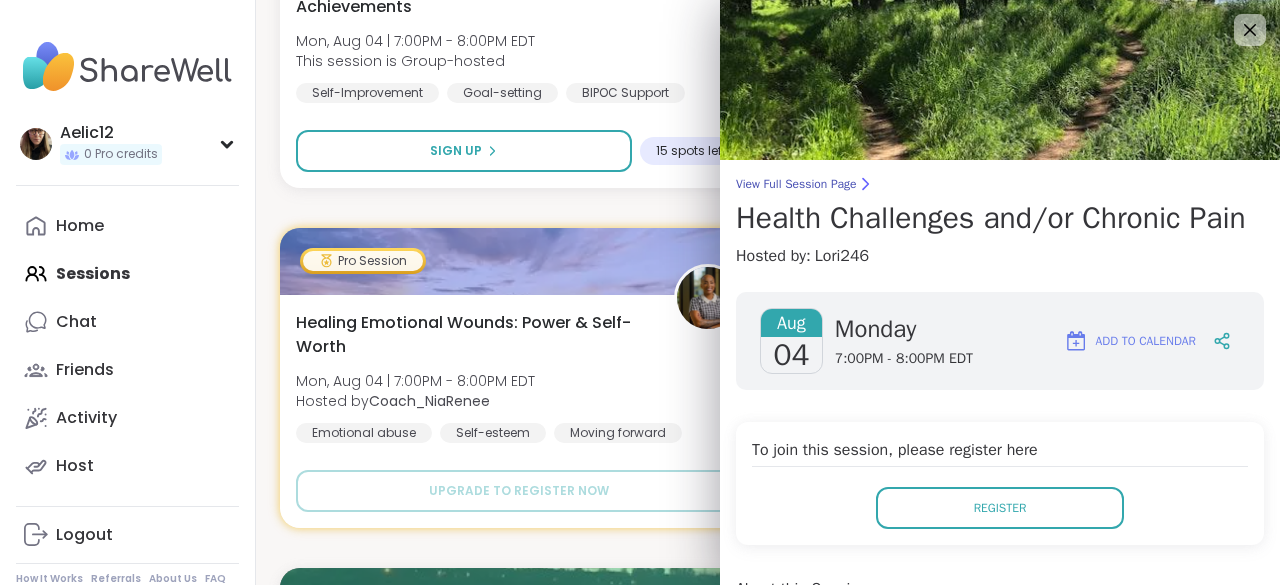 click on "To join this session, please register here Register" at bounding box center [1000, 483] 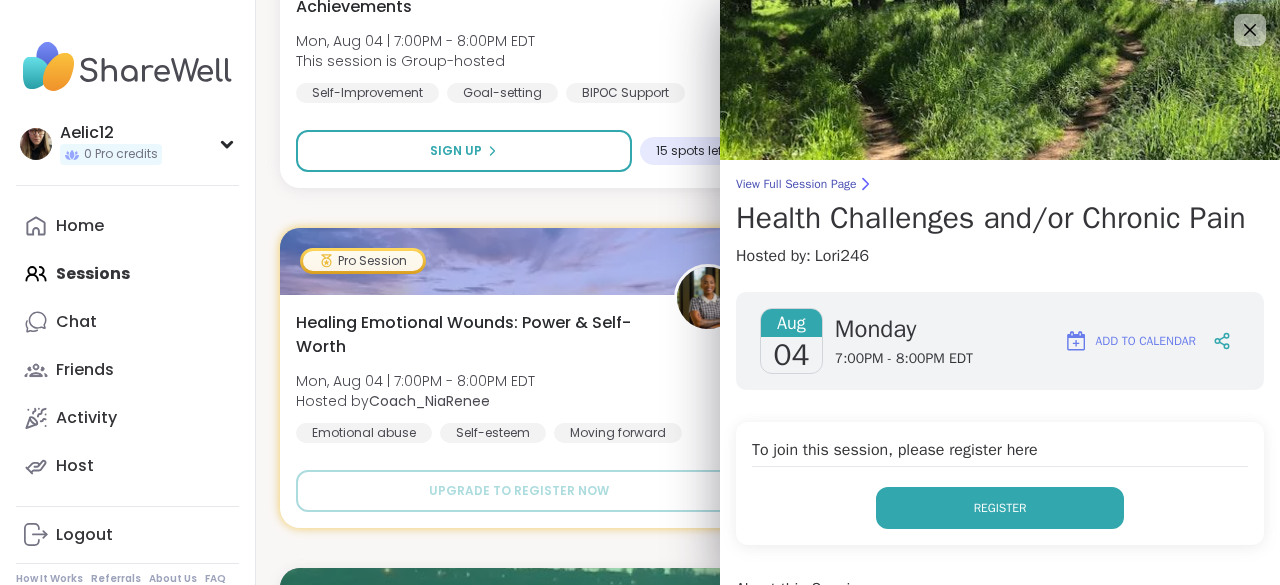 drag, startPoint x: 1077, startPoint y: 508, endPoint x: 1050, endPoint y: 537, distance: 39.623226 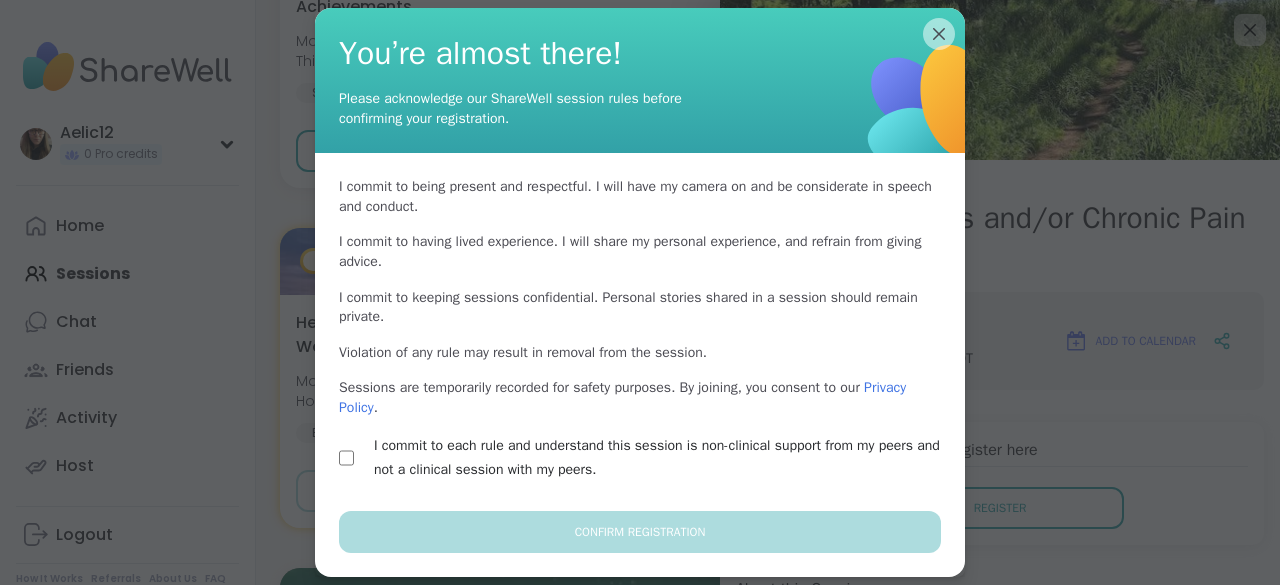 click on "I commit to each rule and understand this session is non-clinical support from my peers and not a clinical session with my peers." at bounding box center (663, 458) 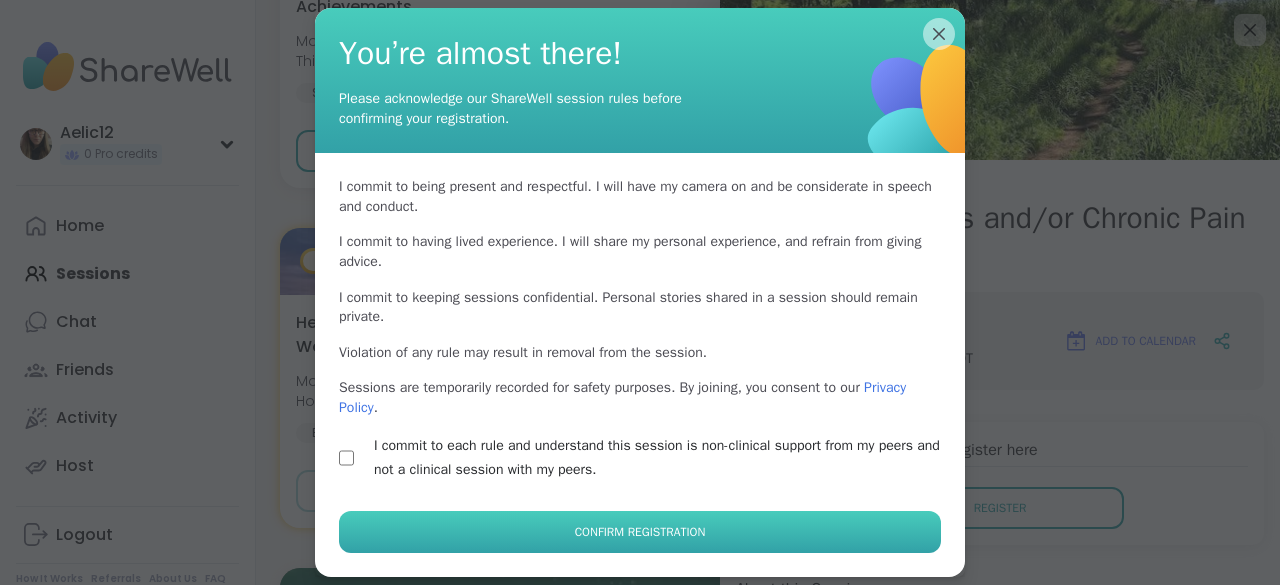 click on "Confirm Registration" at bounding box center (640, 532) 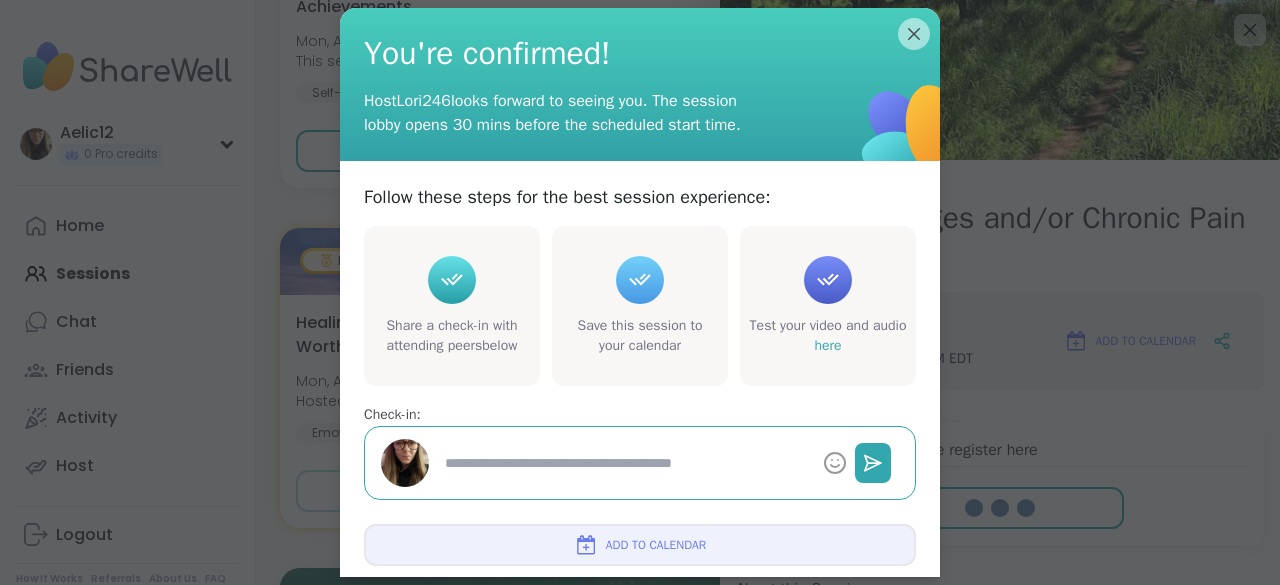 type on "*" 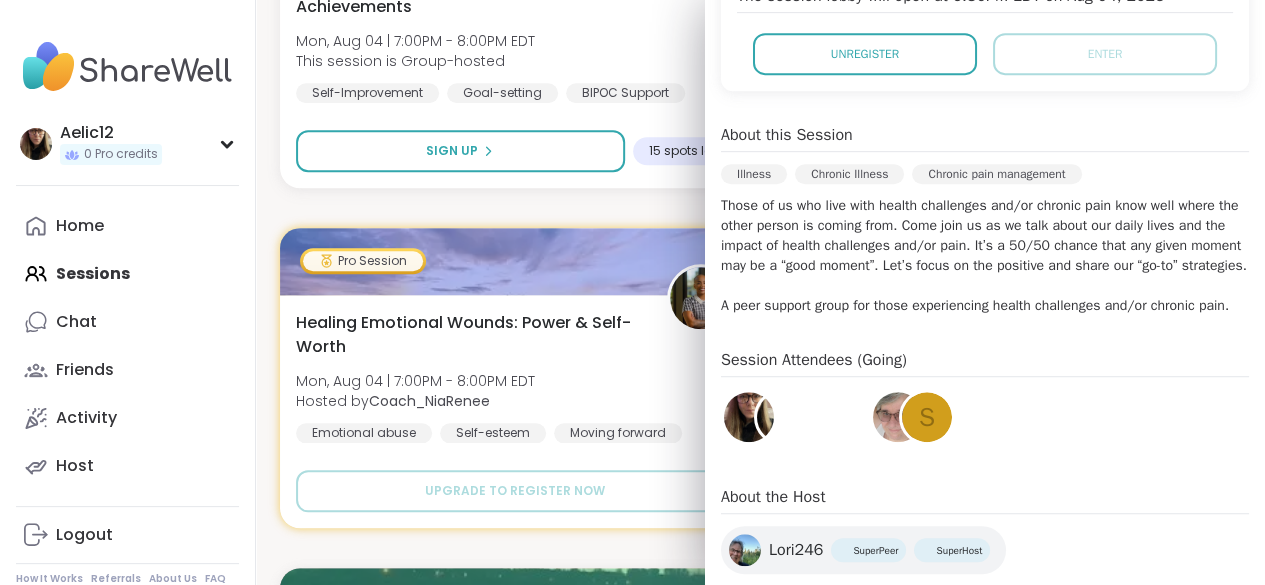 scroll, scrollTop: 0, scrollLeft: 0, axis: both 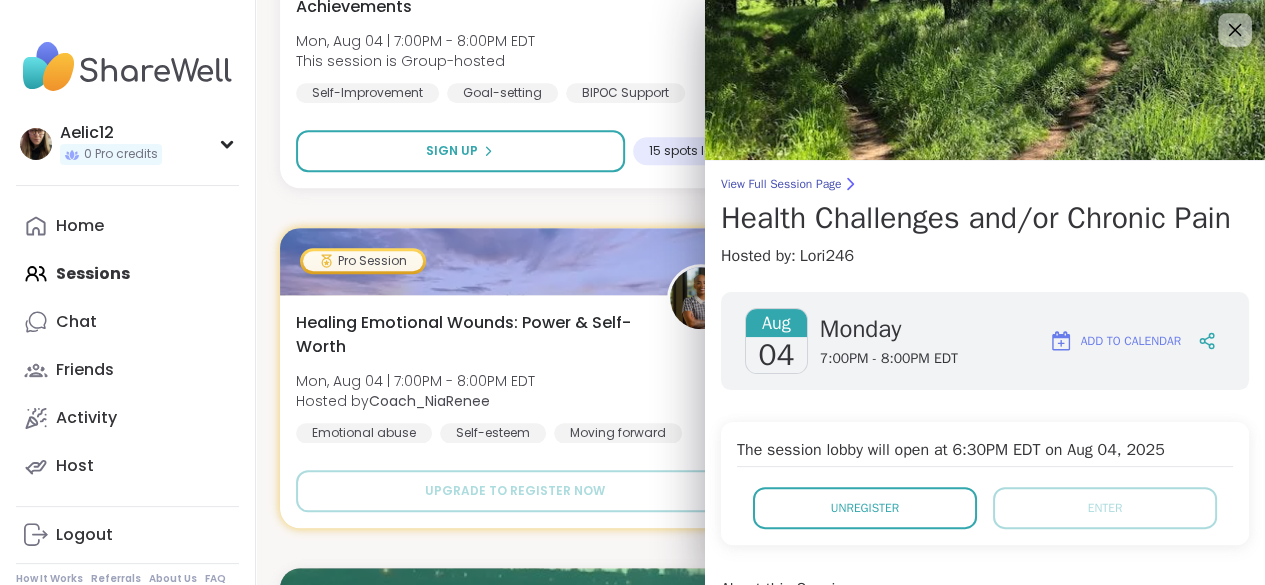 click 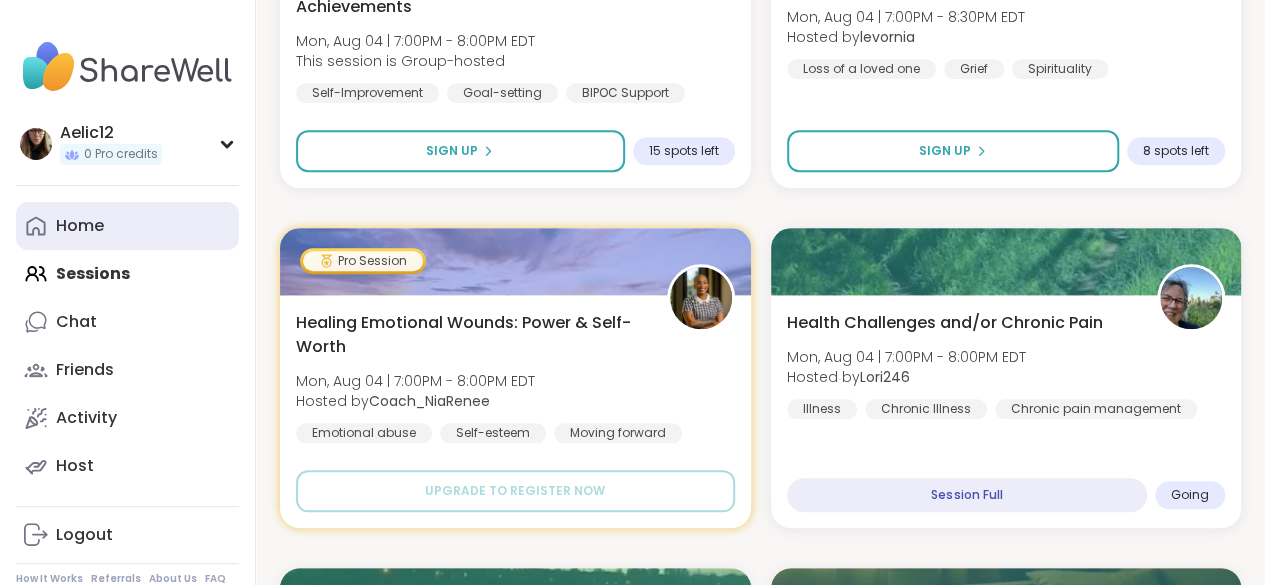 click on "Home" at bounding box center [127, 226] 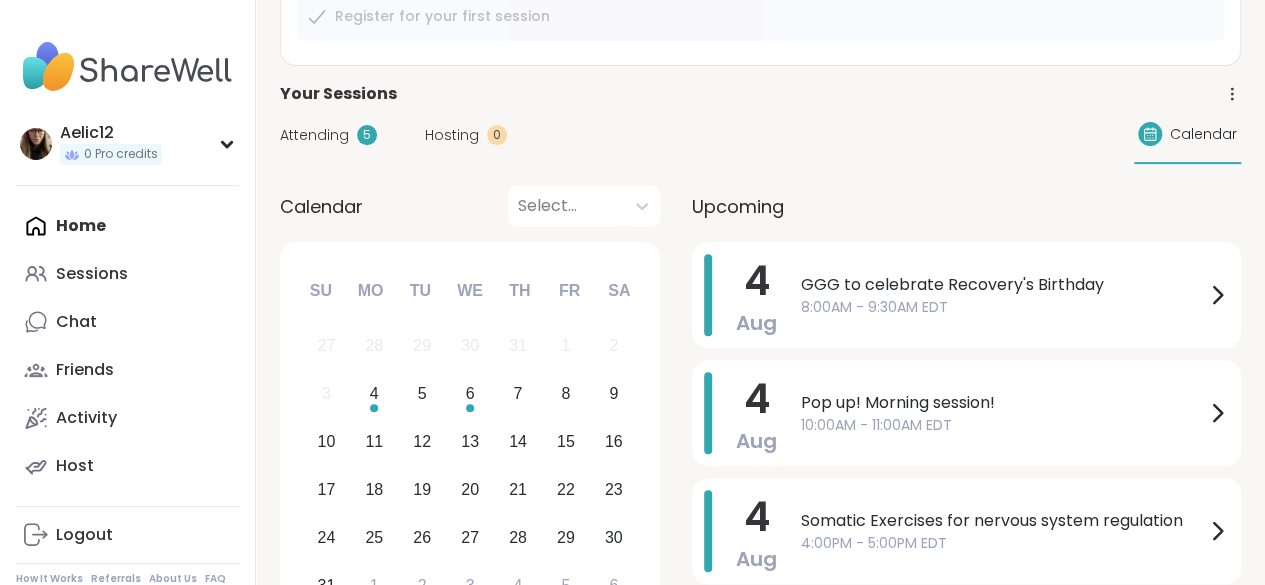 scroll, scrollTop: 338, scrollLeft: 0, axis: vertical 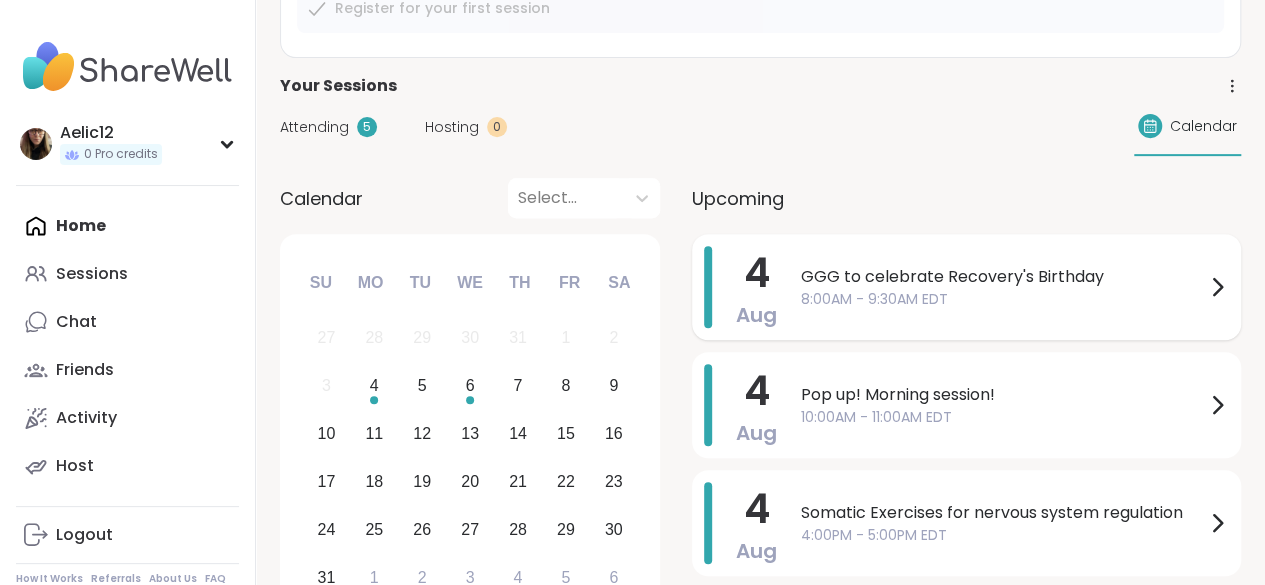 click on "GGG to celebrate Recovery's Birthday 8:00AM - 9:30AM EDT" at bounding box center [1015, 287] 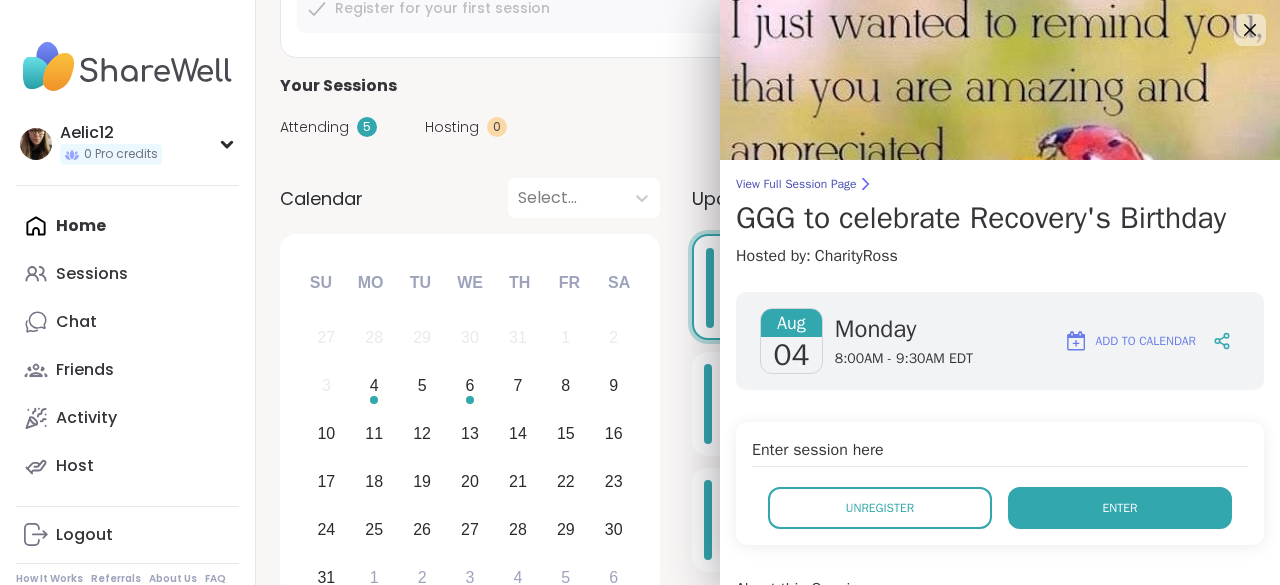 click on "Enter" at bounding box center [1120, 508] 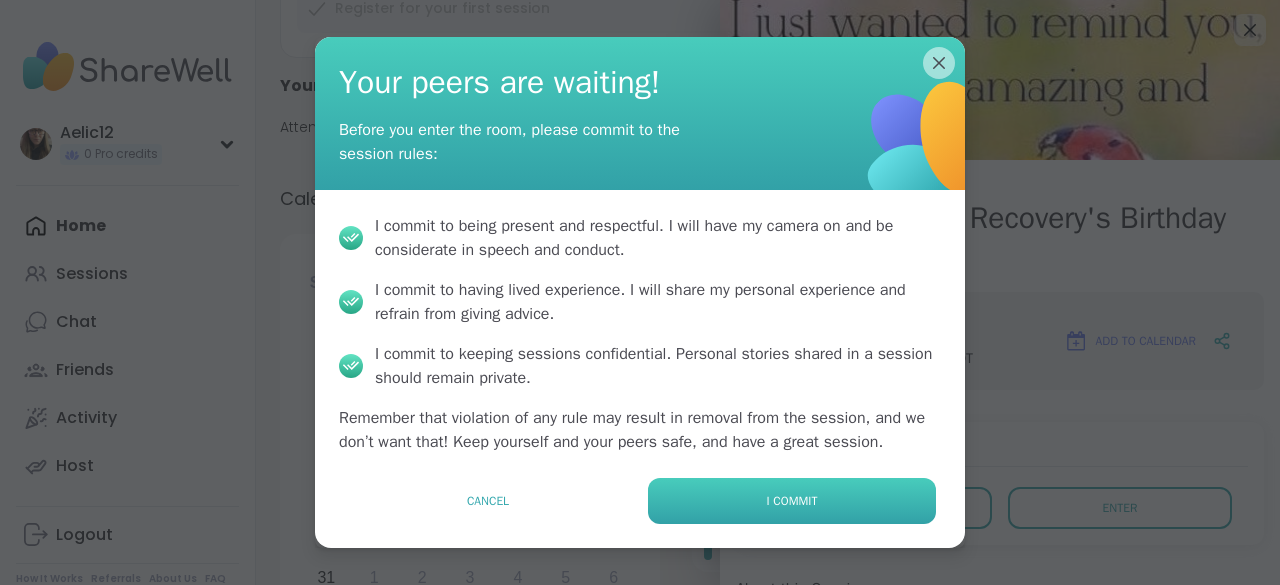 click on "I commit" at bounding box center [792, 501] 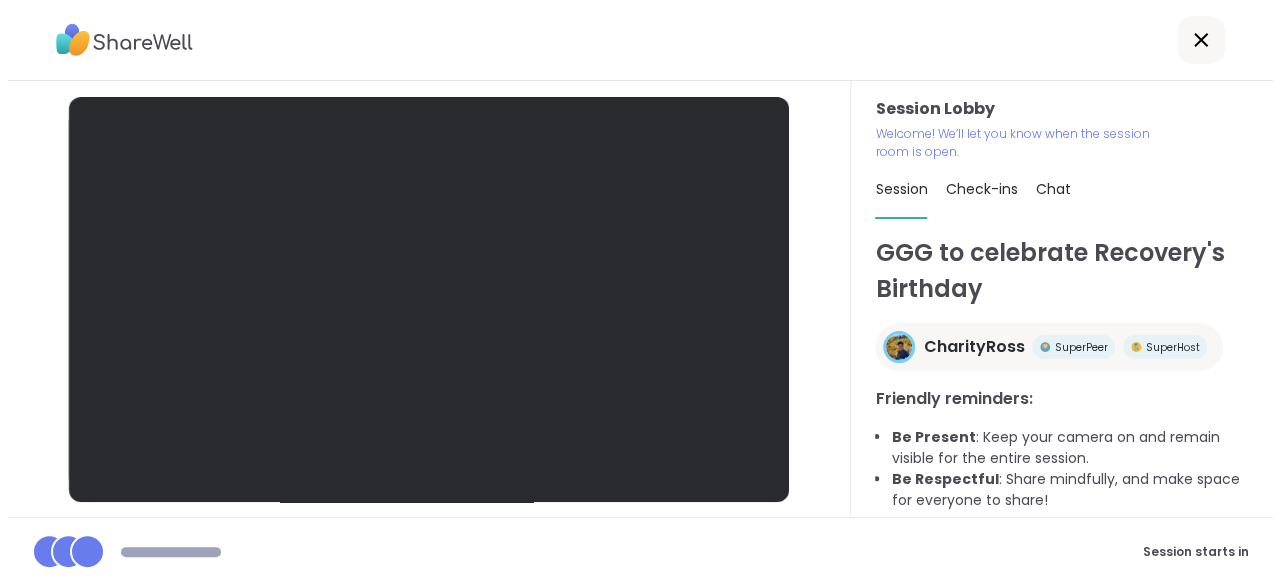 scroll, scrollTop: 0, scrollLeft: 0, axis: both 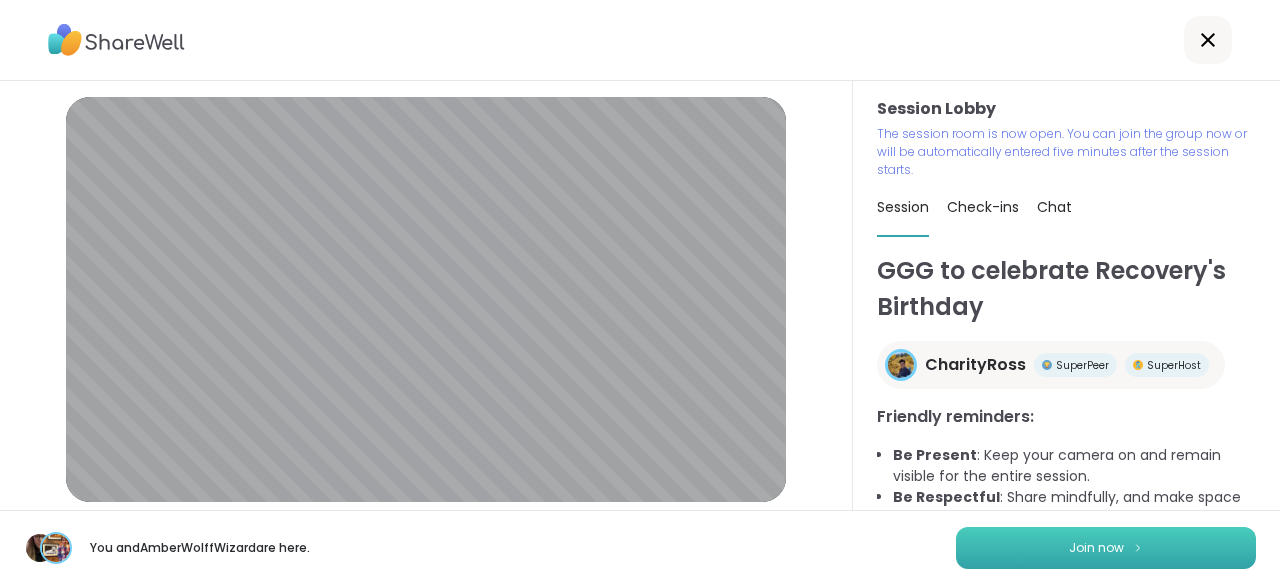 click on "Join now" at bounding box center [1106, 548] 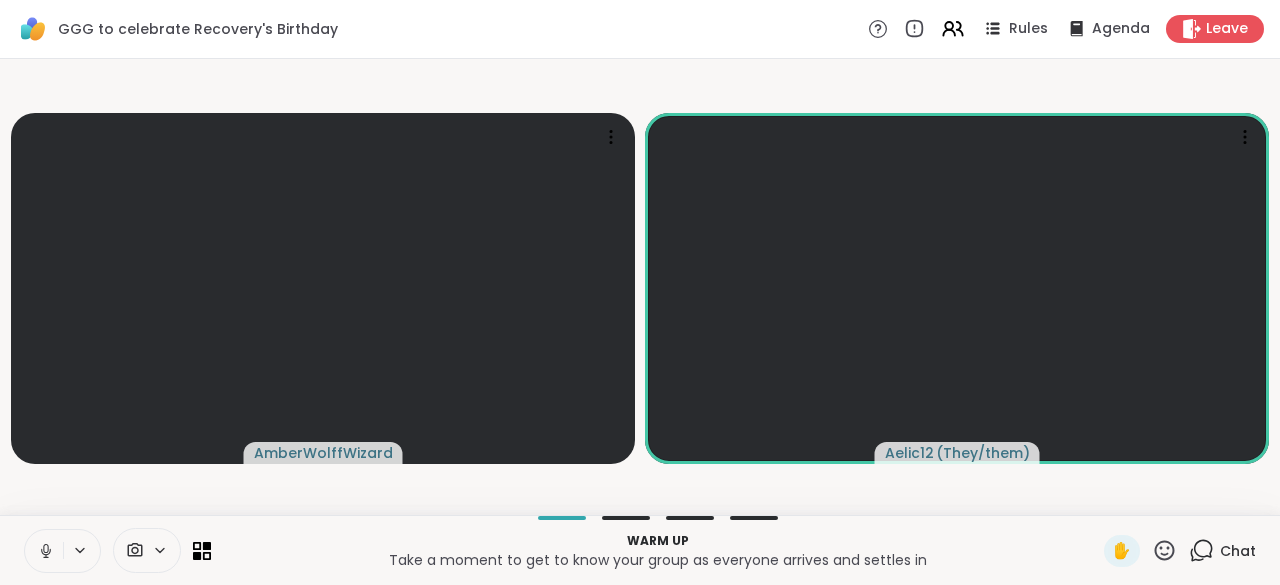 click 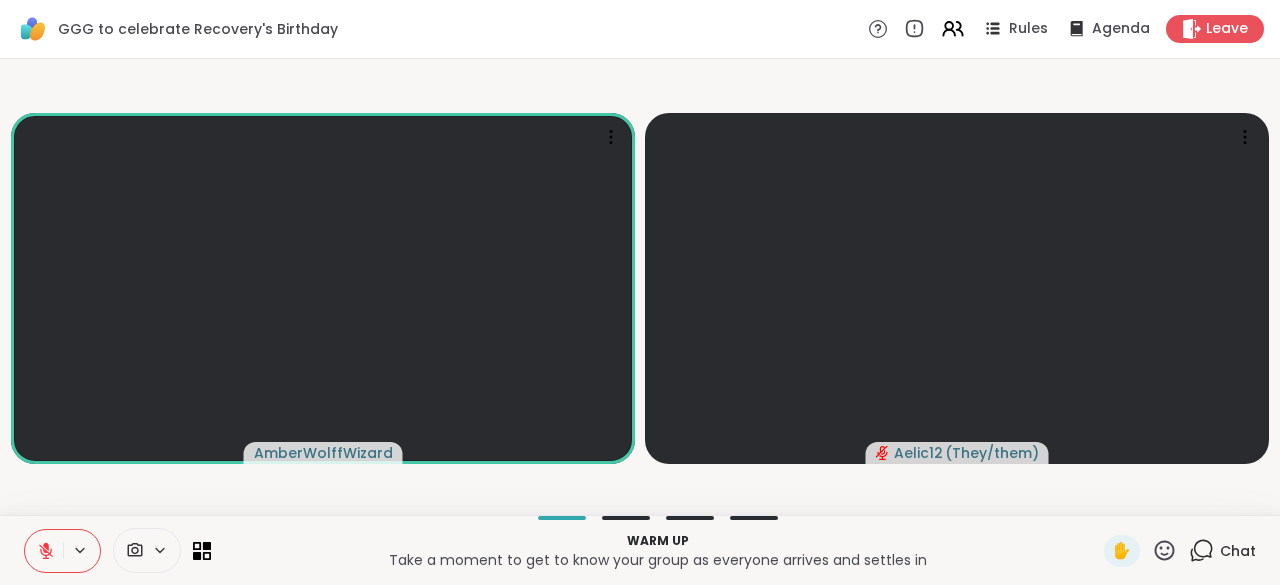 click 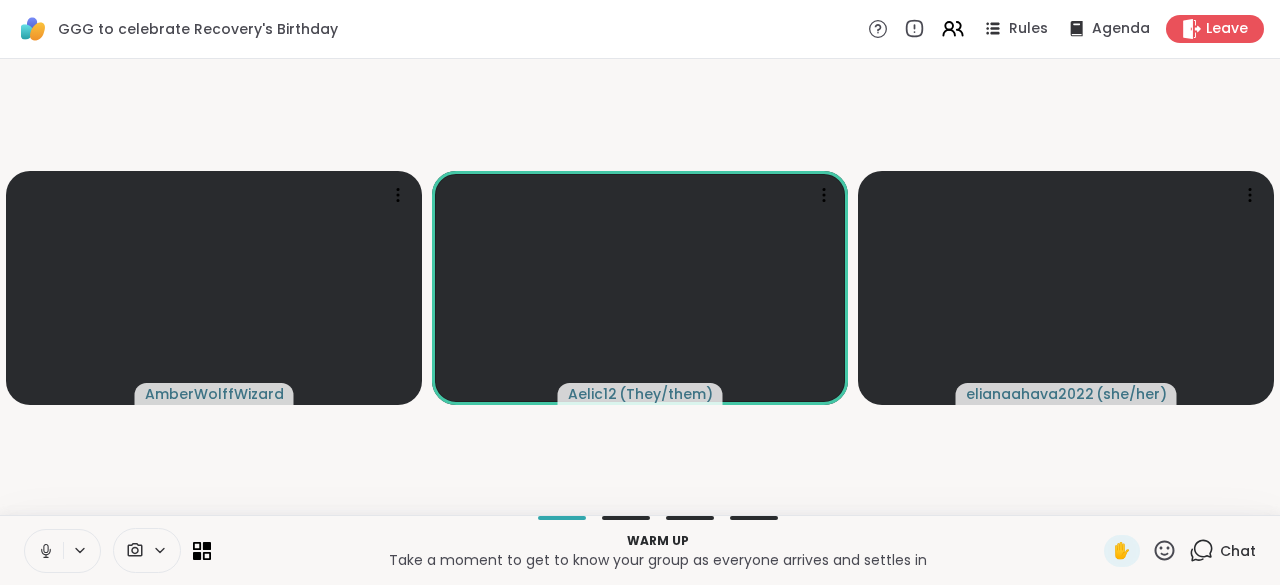 click 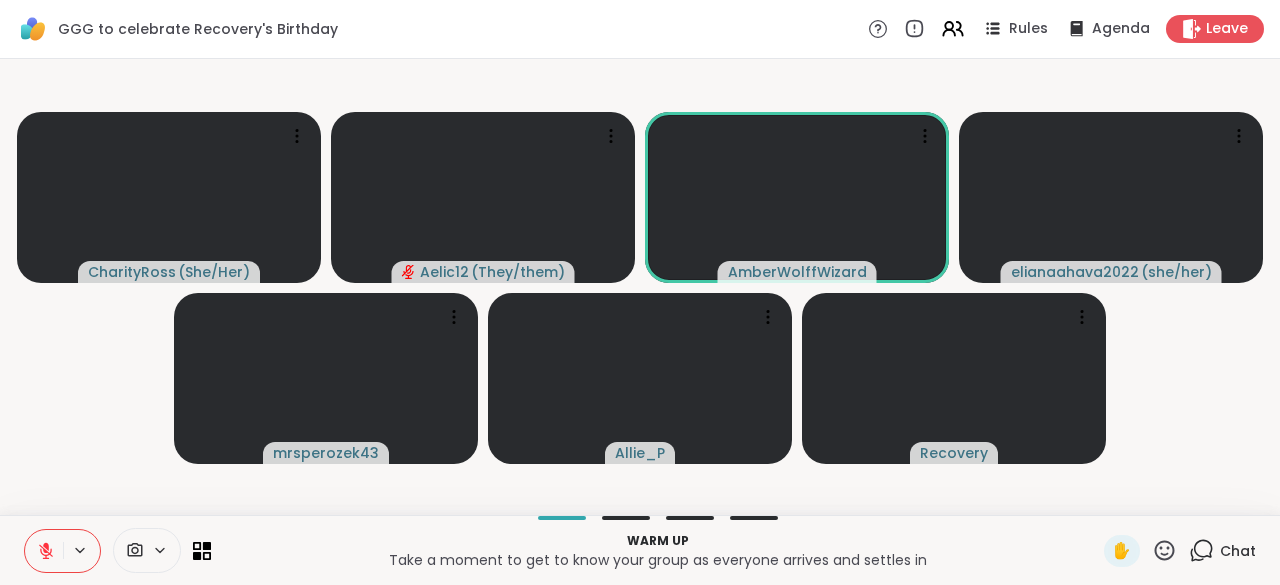click 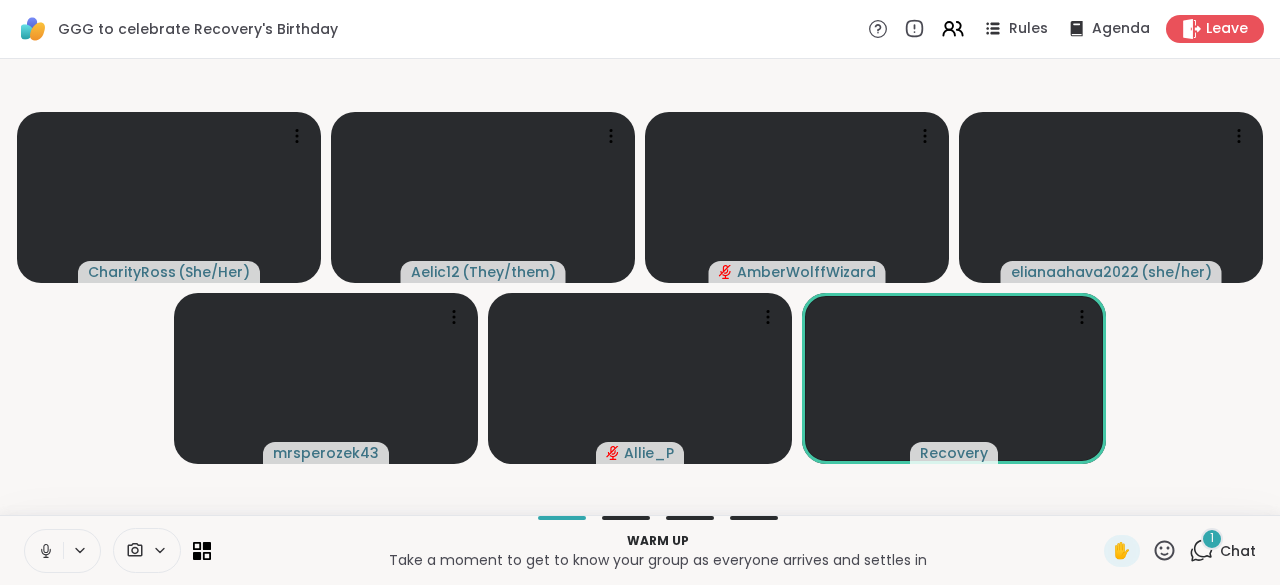 click 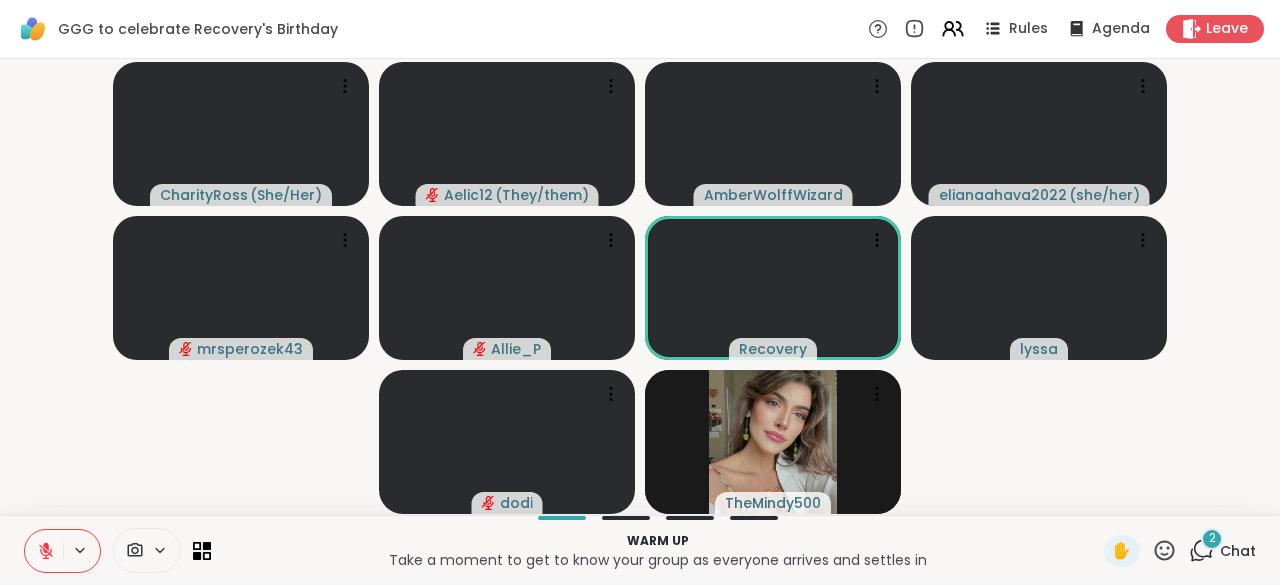 click 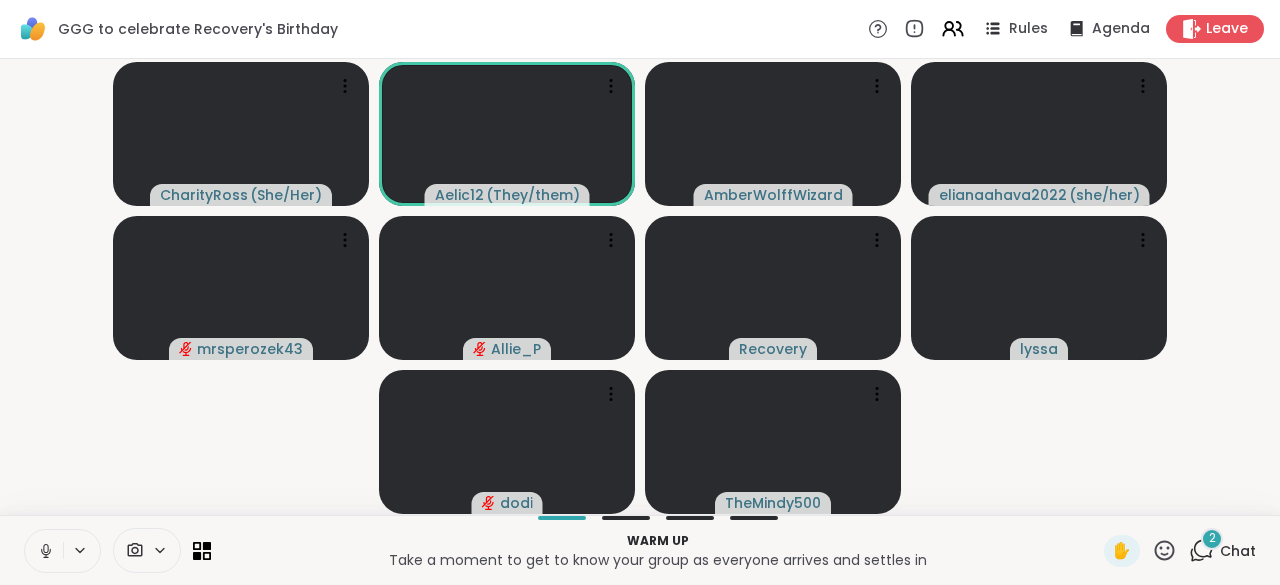 click 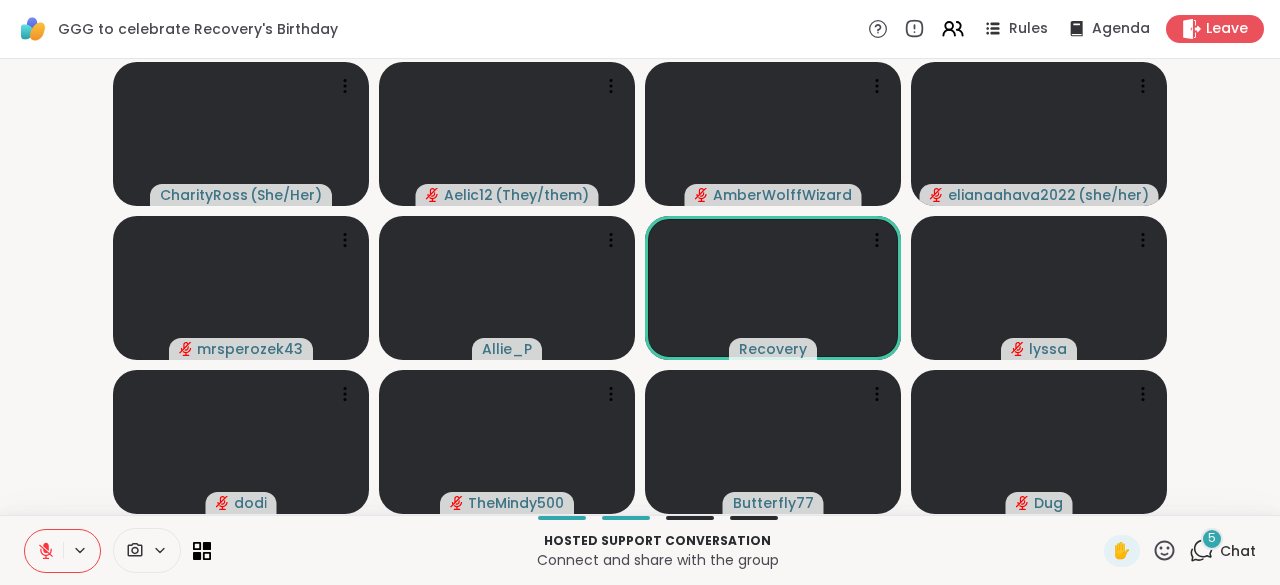 click 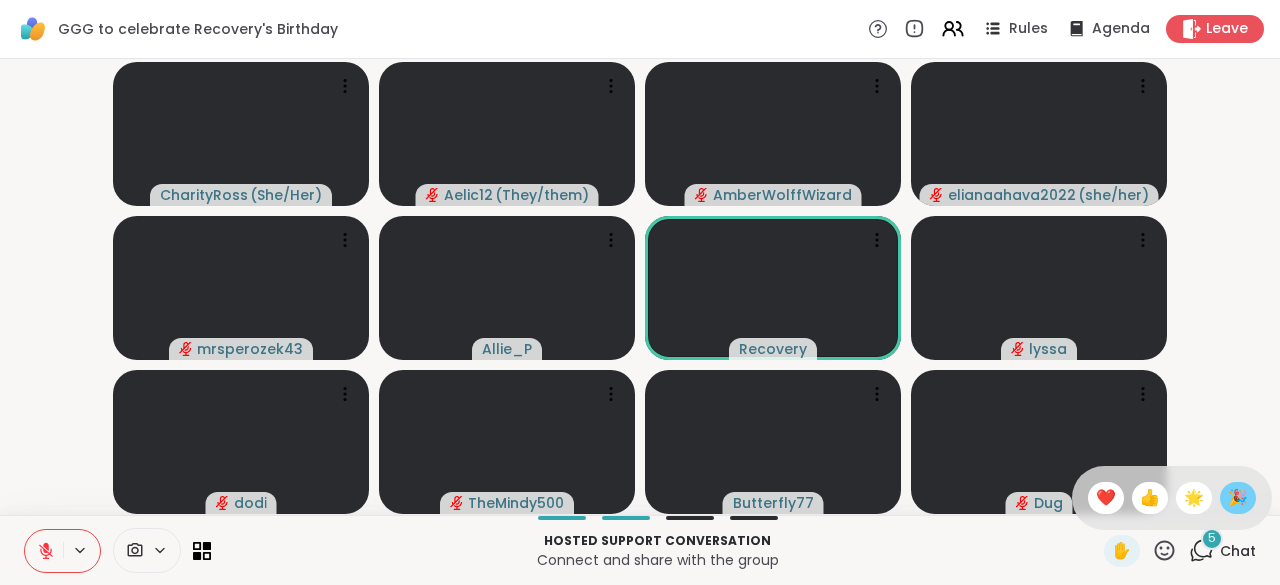 click on "🎉" at bounding box center [1238, 498] 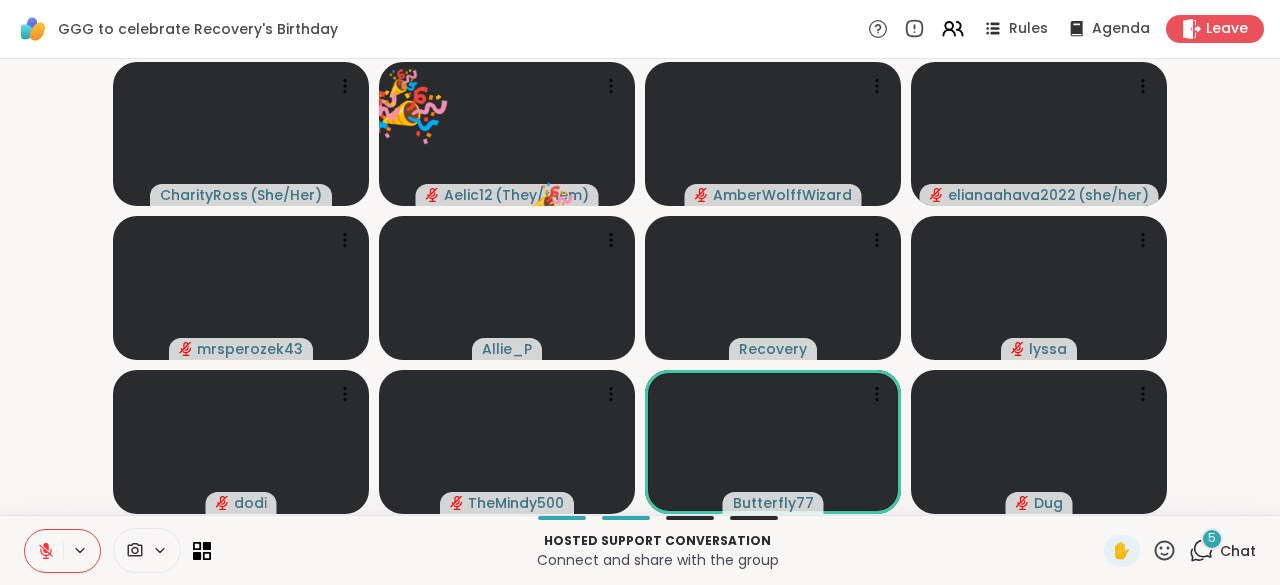 click 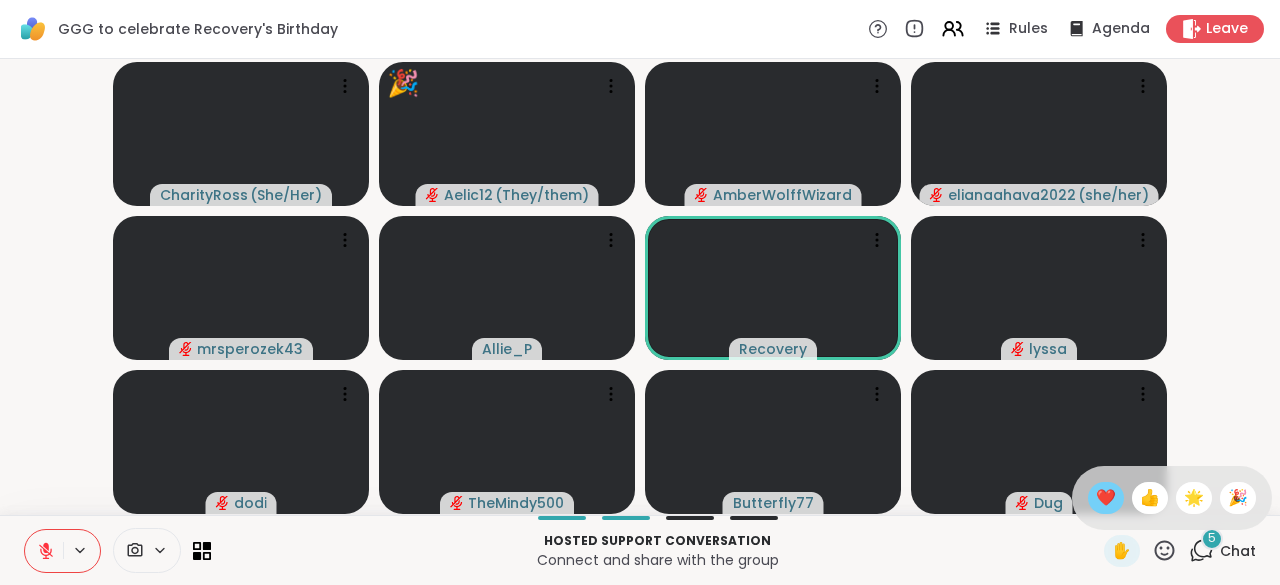 click on "❤️" at bounding box center [1106, 498] 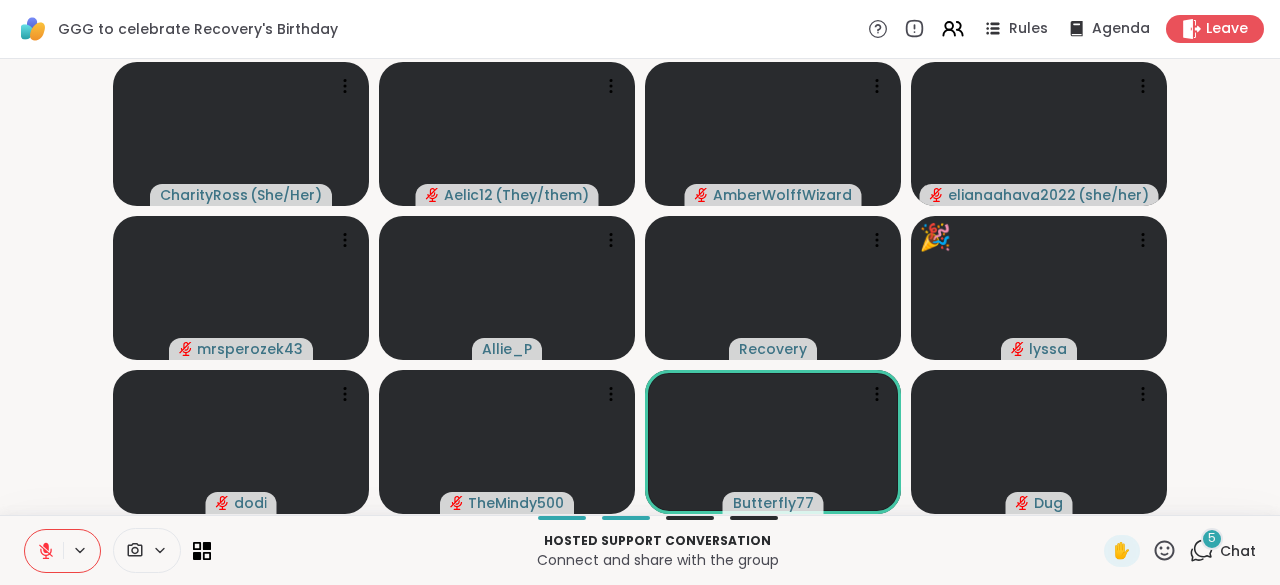 click 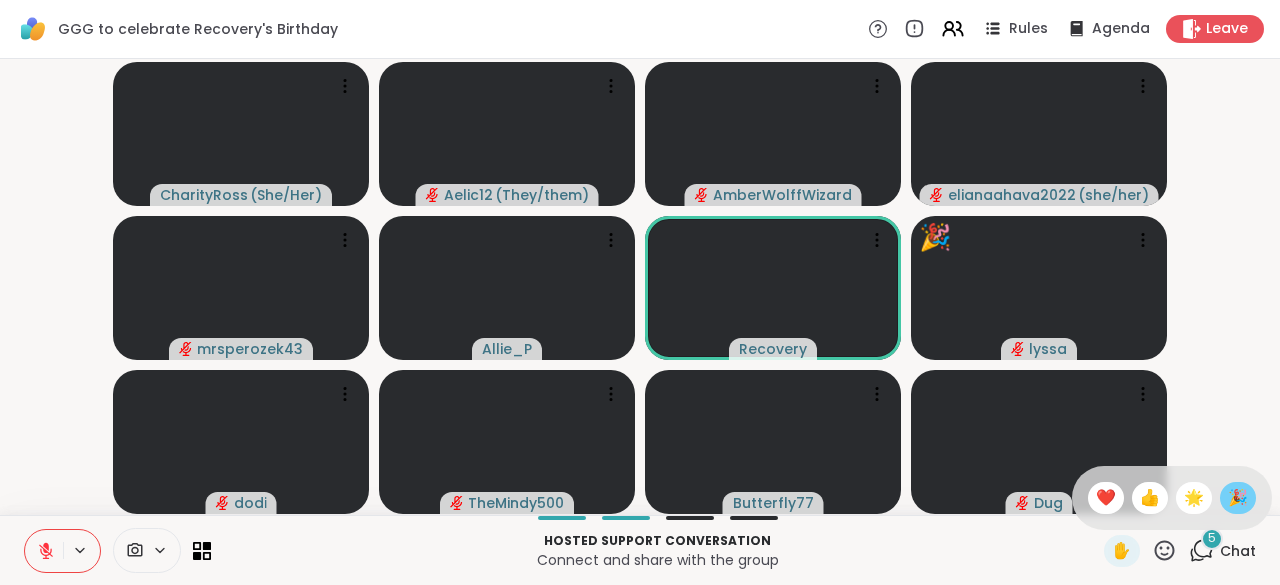 click on "🎉" at bounding box center [1238, 498] 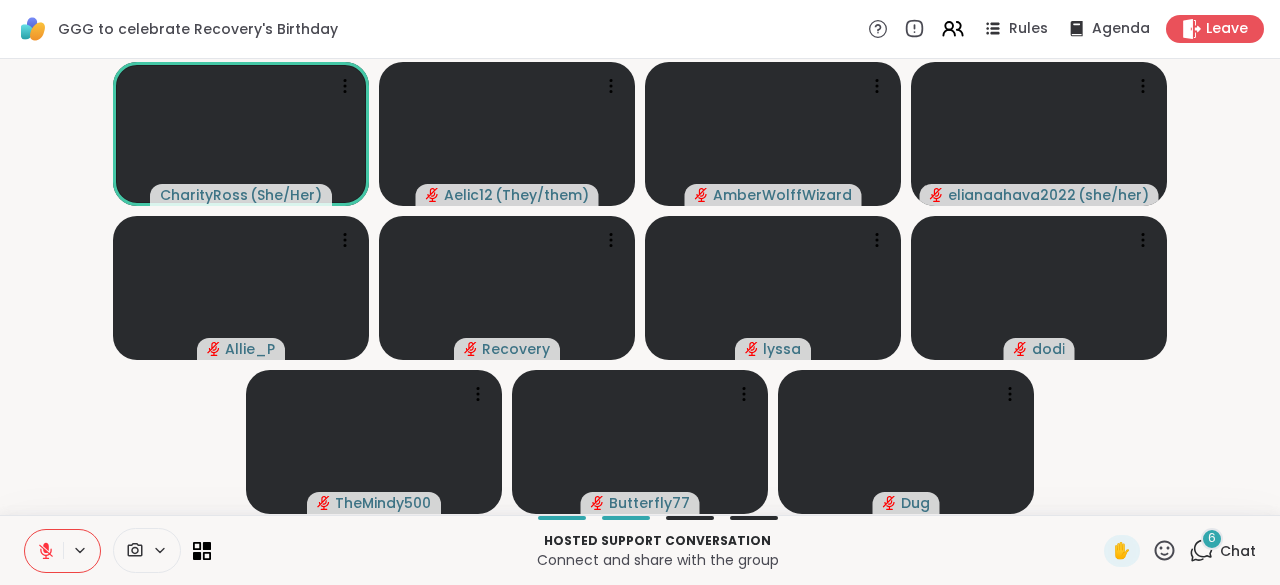click at bounding box center [44, 551] 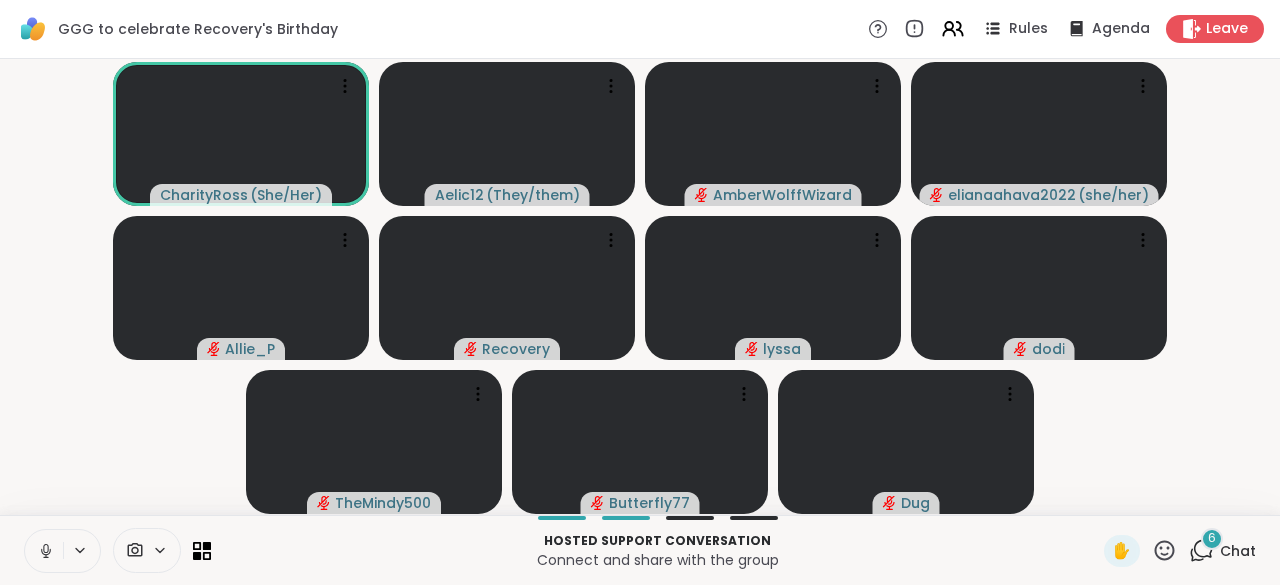 click at bounding box center (44, 551) 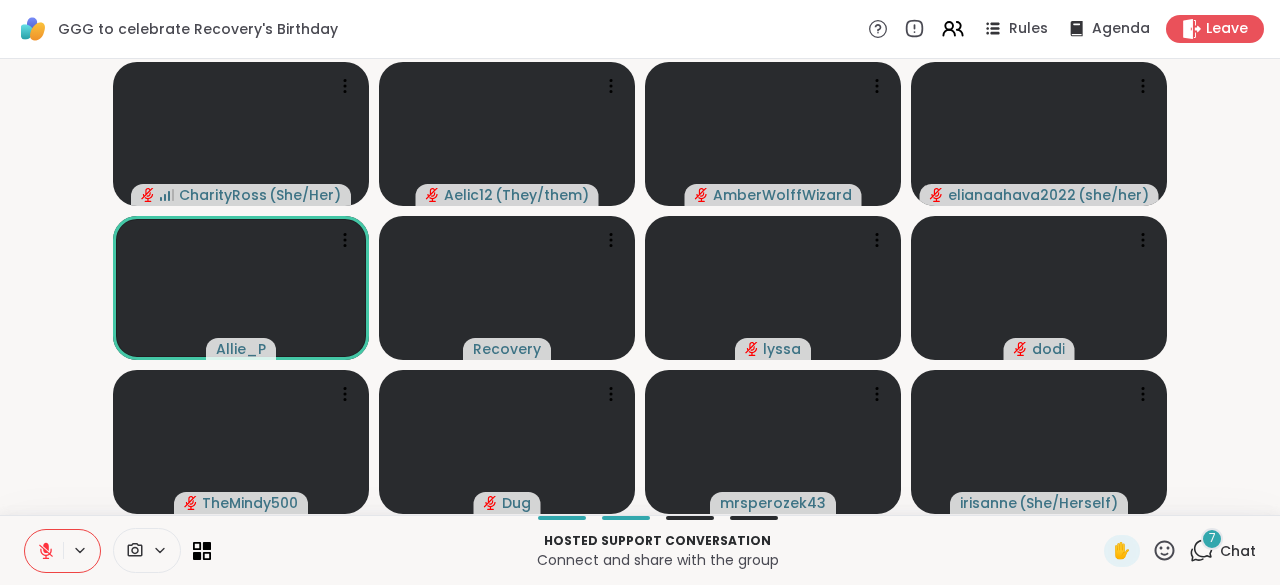 type 